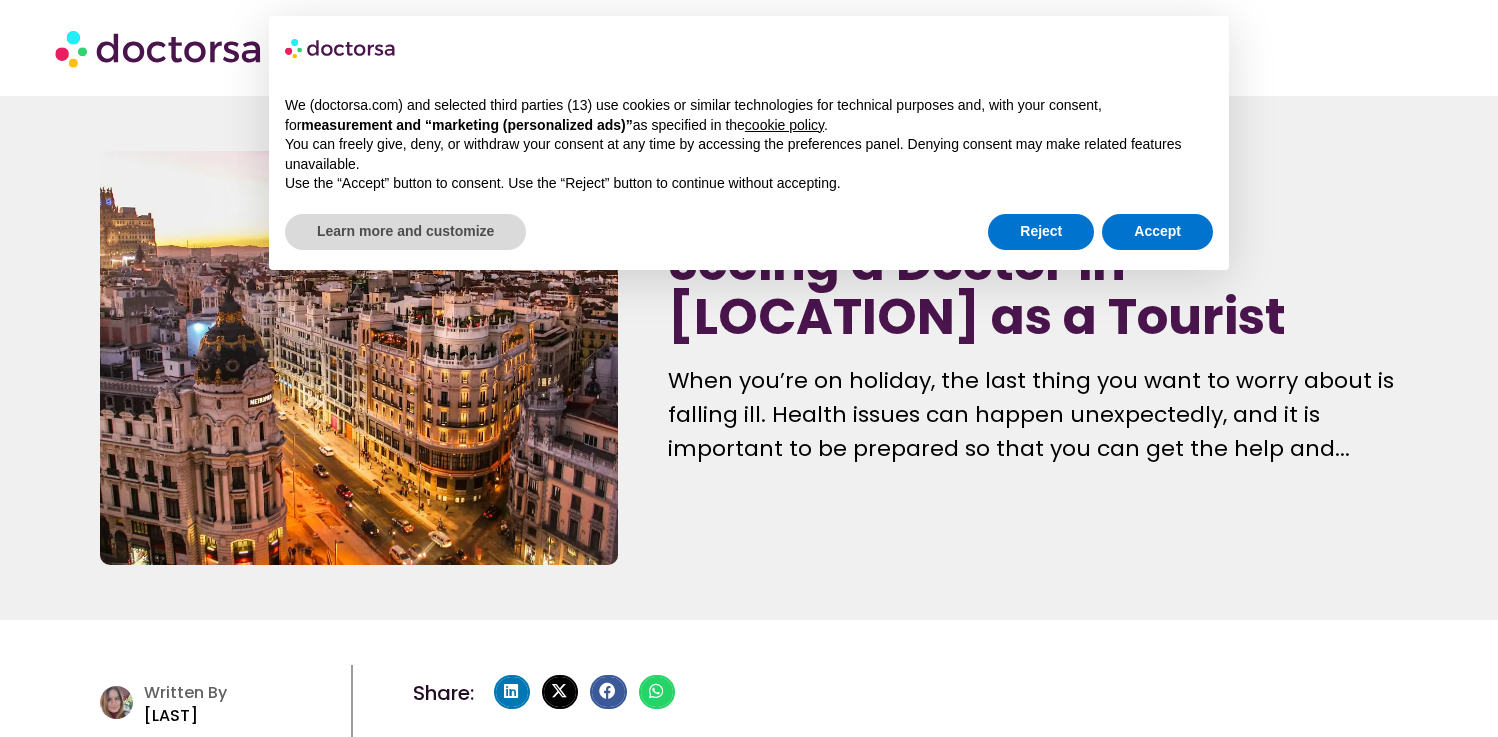 scroll, scrollTop: 0, scrollLeft: 0, axis: both 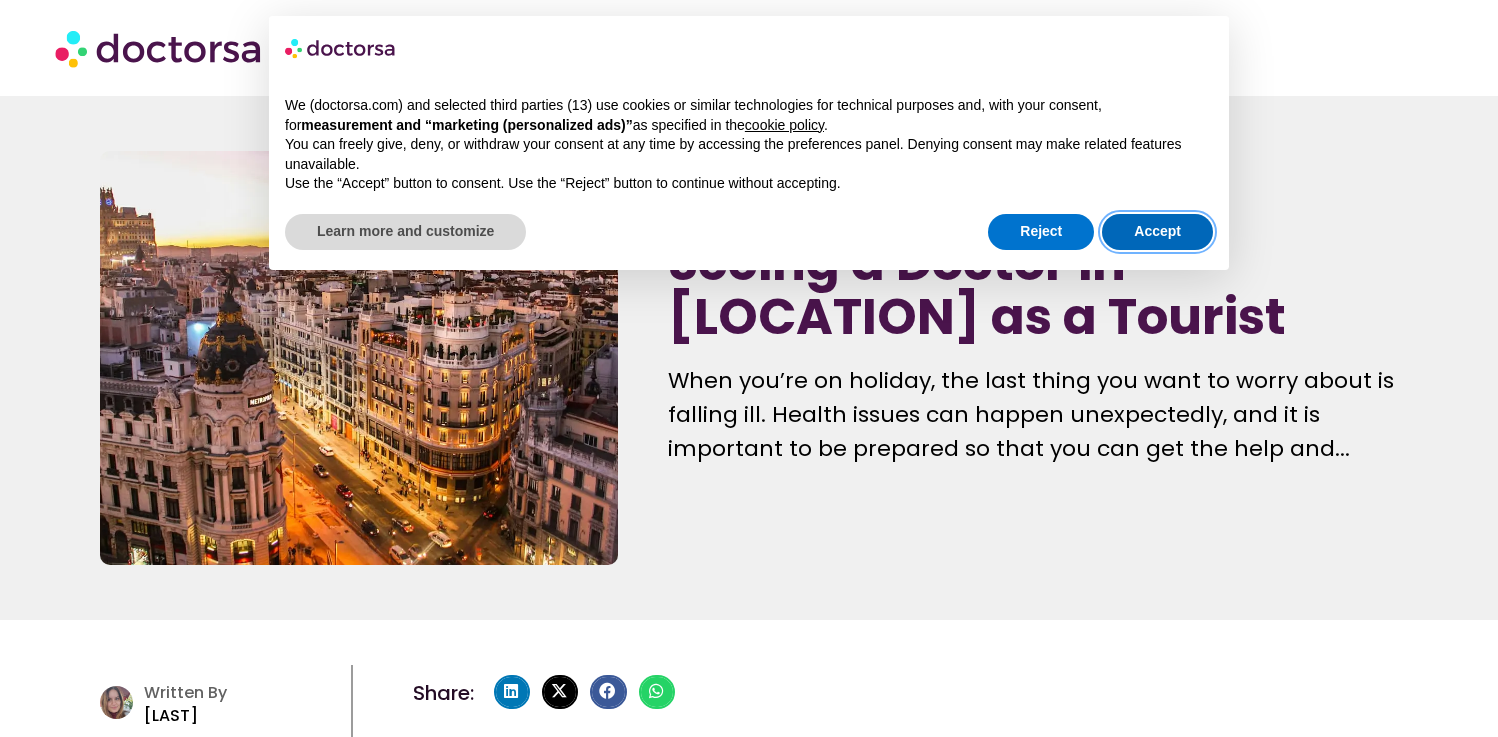 click on "Accept" at bounding box center (1157, 232) 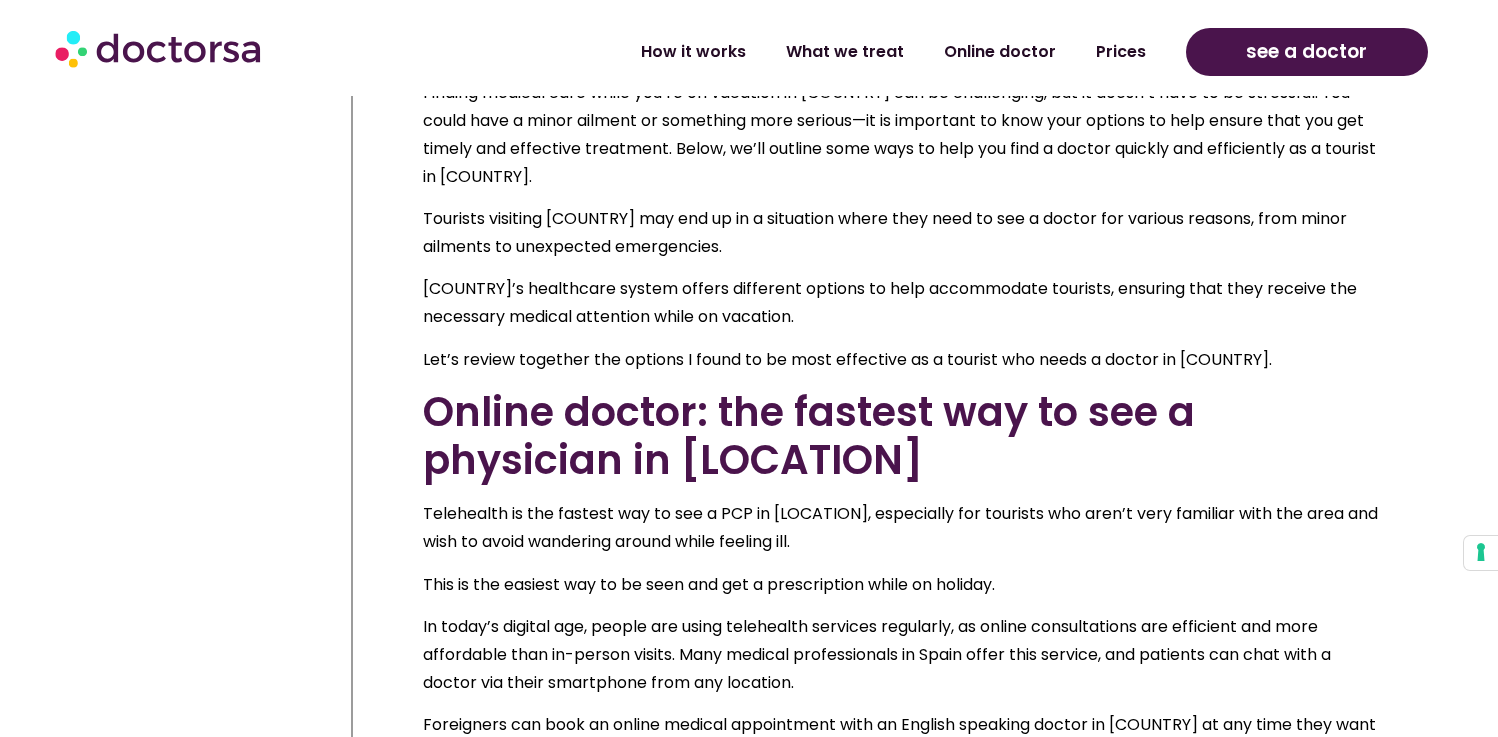 scroll, scrollTop: 1716, scrollLeft: 0, axis: vertical 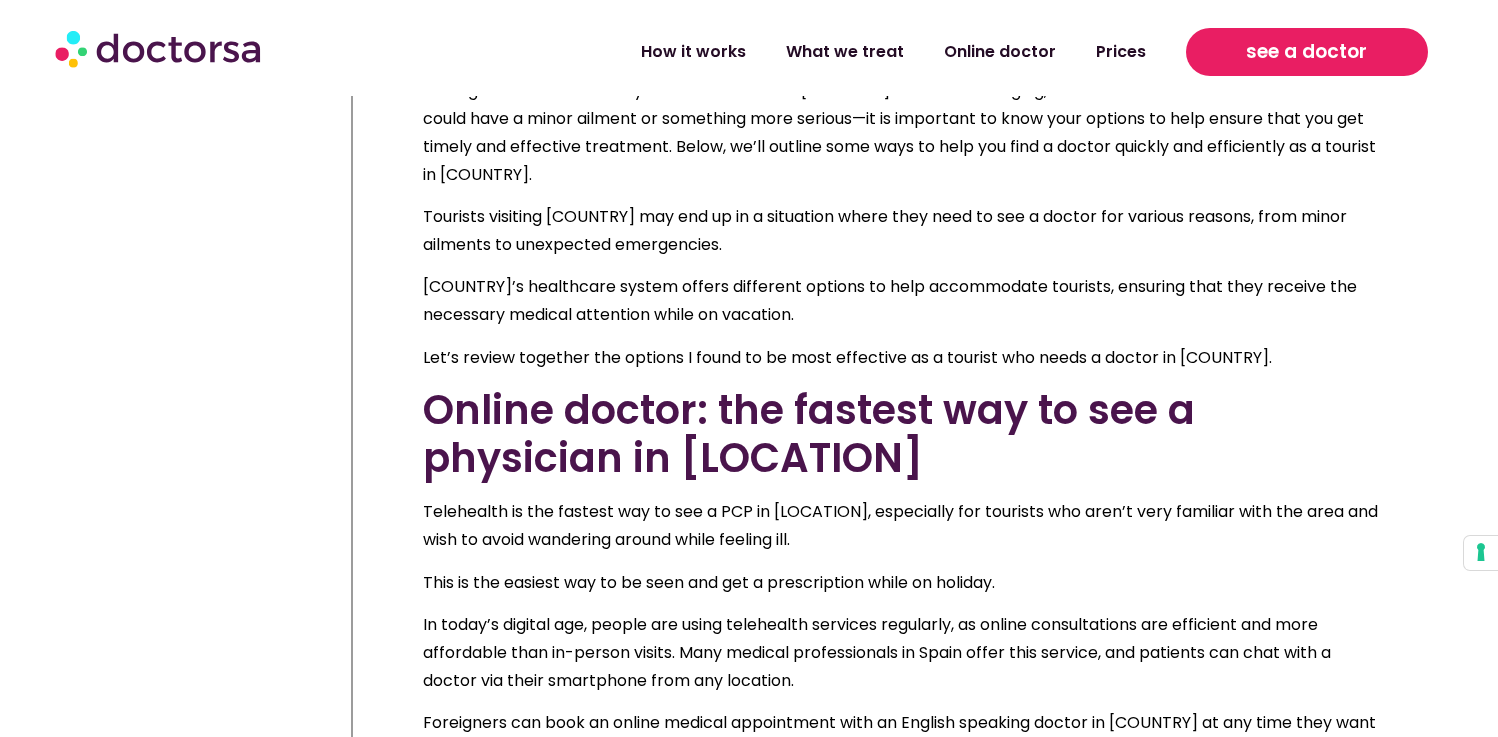 click on "see a doctor" at bounding box center (1306, 52) 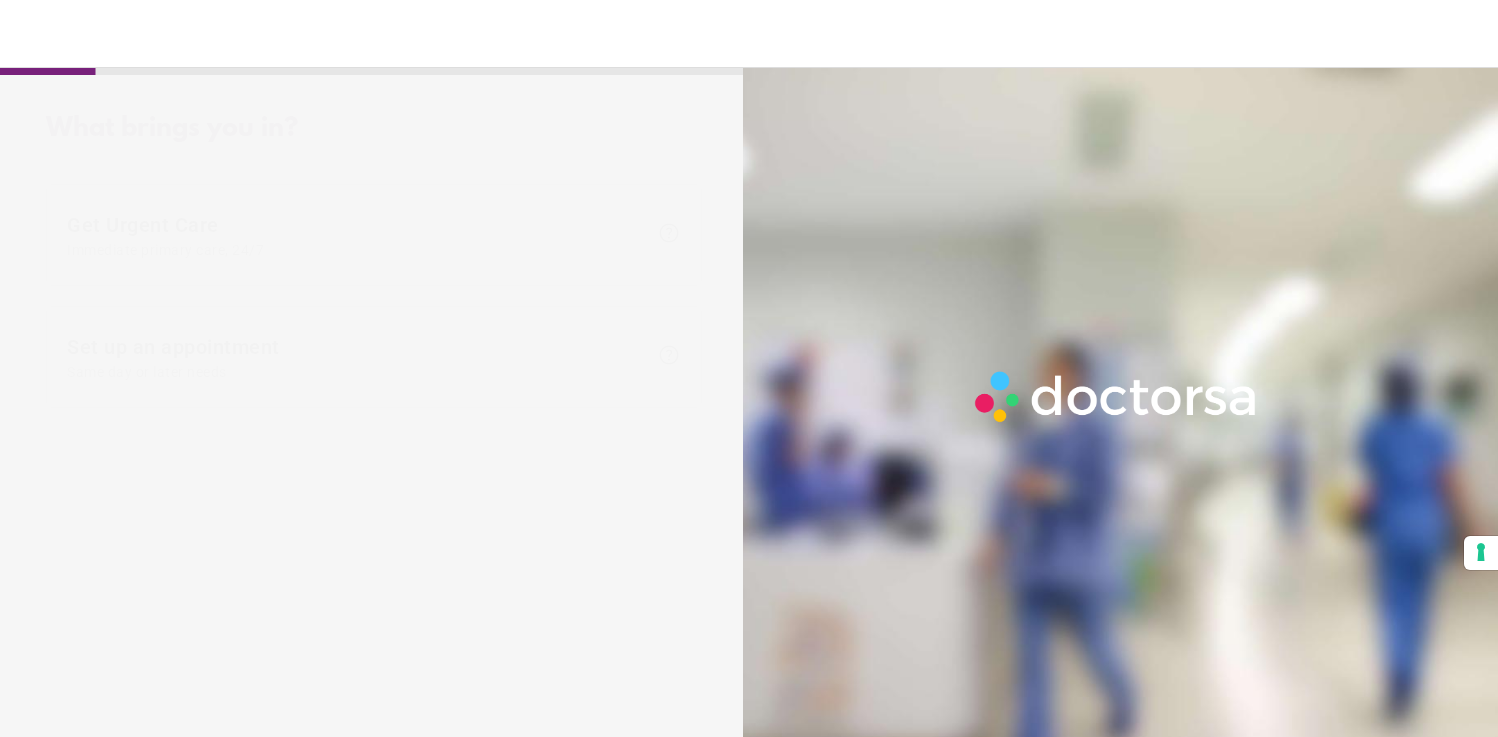 scroll, scrollTop: 0, scrollLeft: 0, axis: both 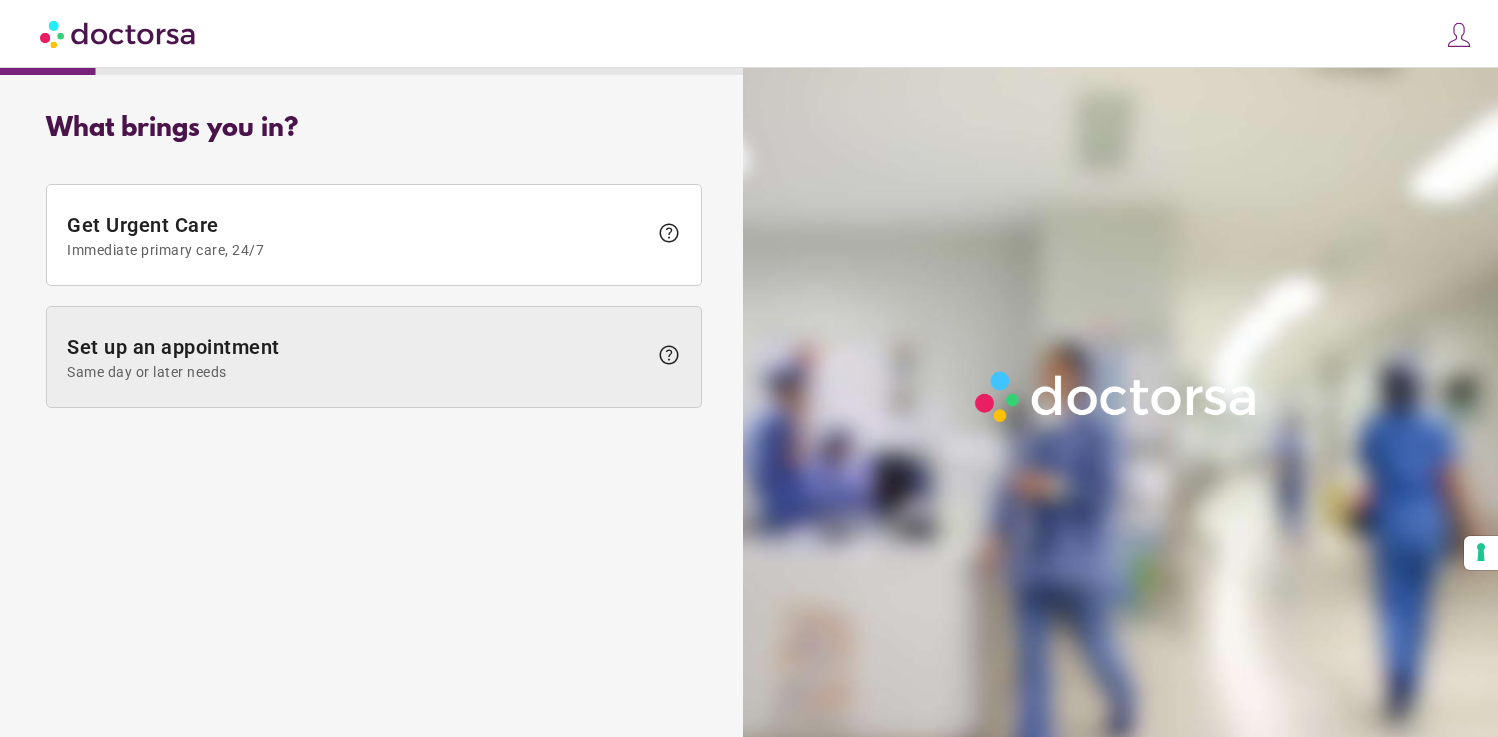 click on "Set up an appointment
Same day or later needs" at bounding box center (357, 357) 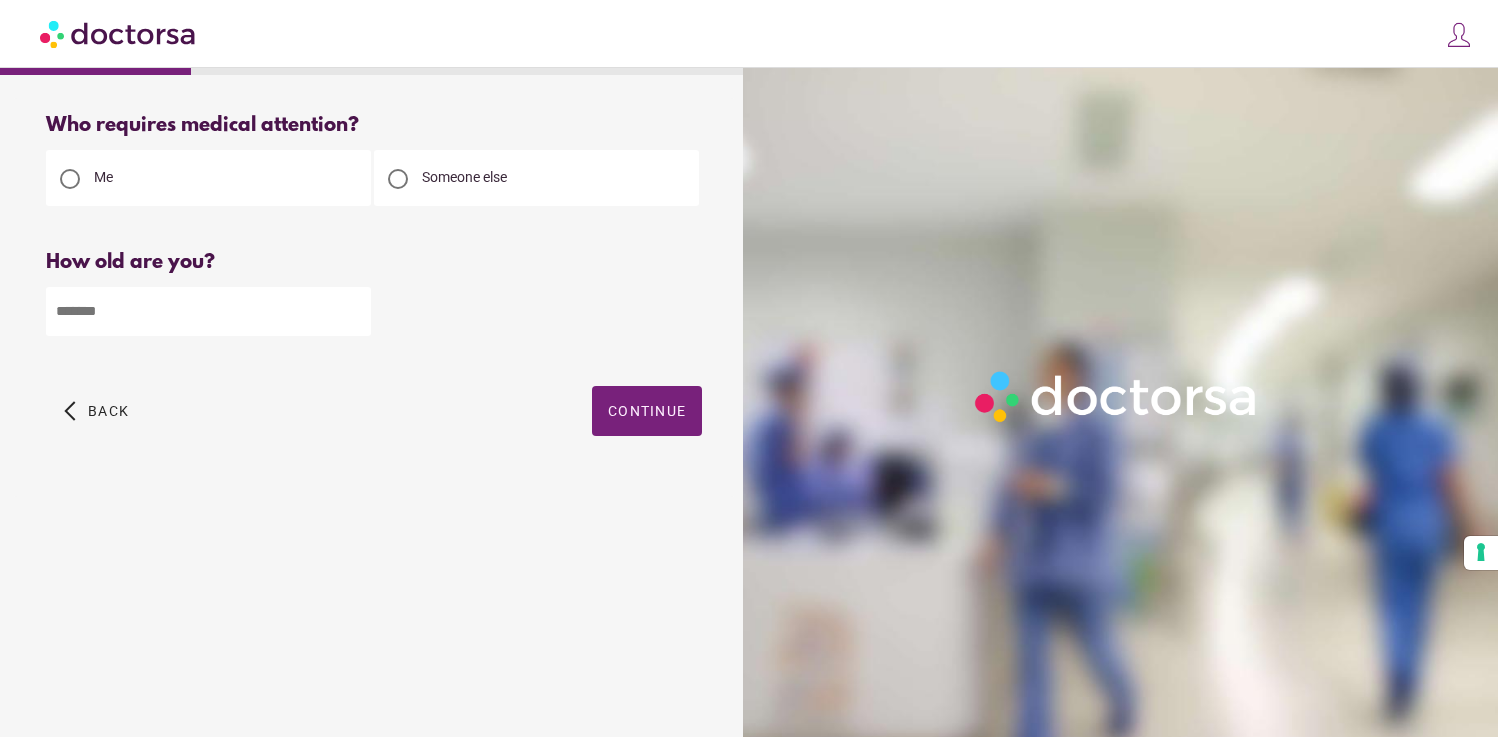 click at bounding box center (208, 311) 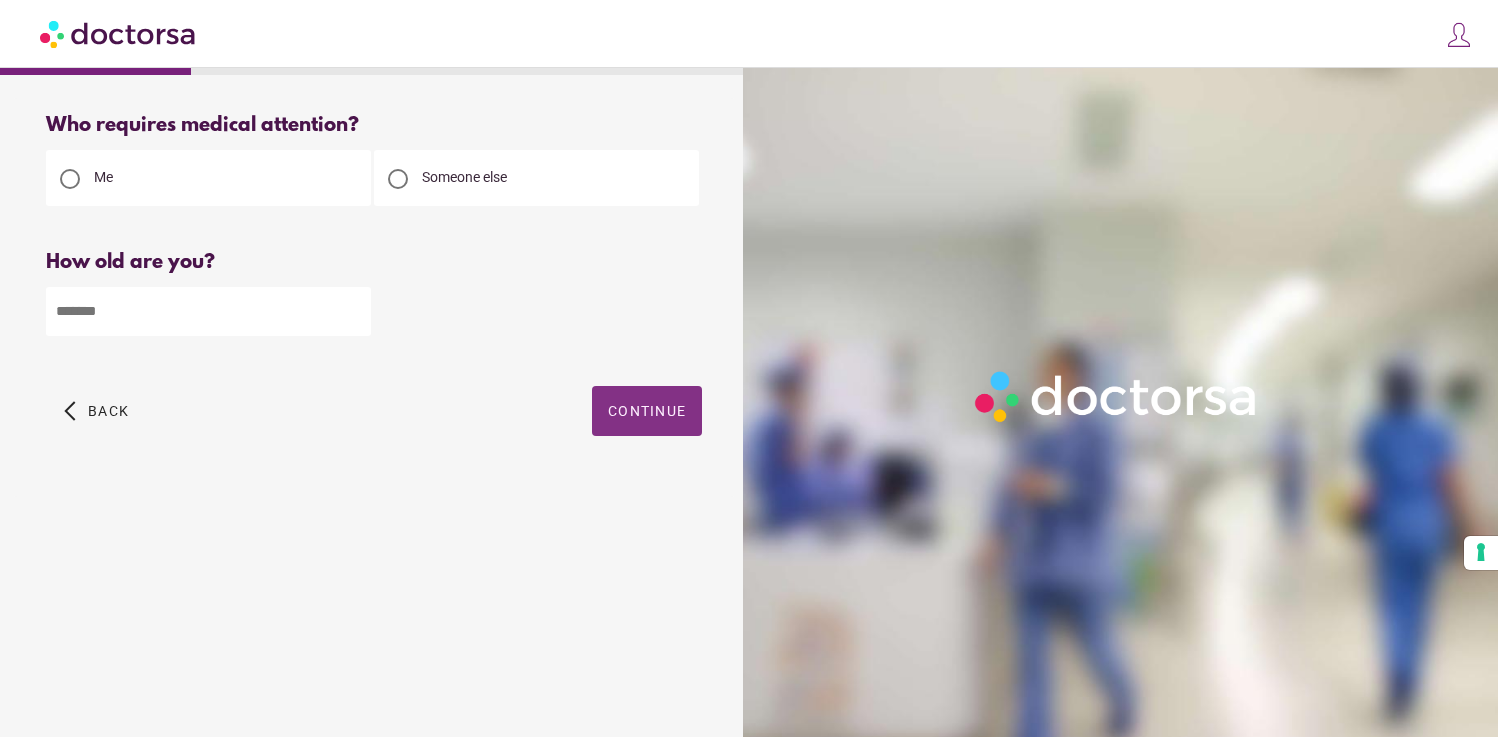 type on "**" 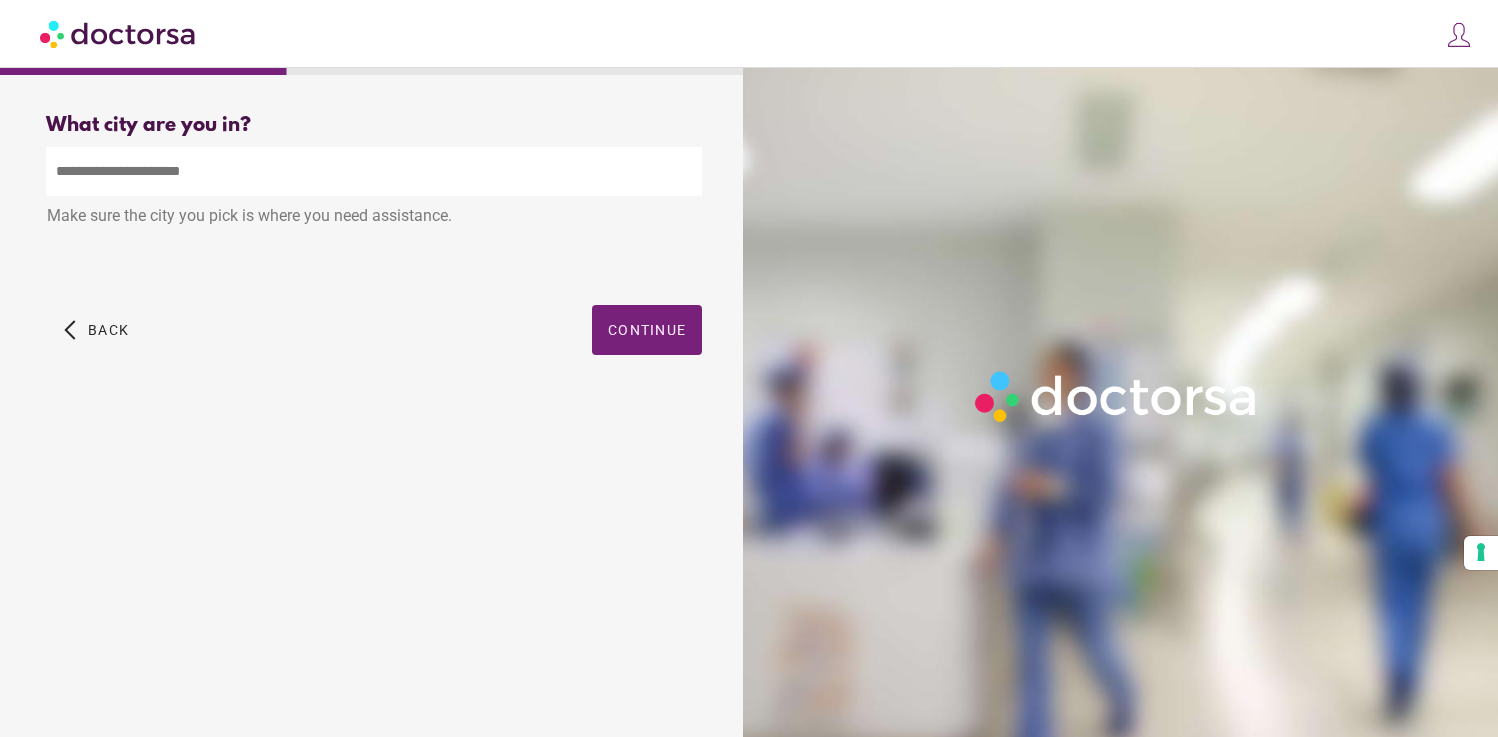 click at bounding box center (374, 171) 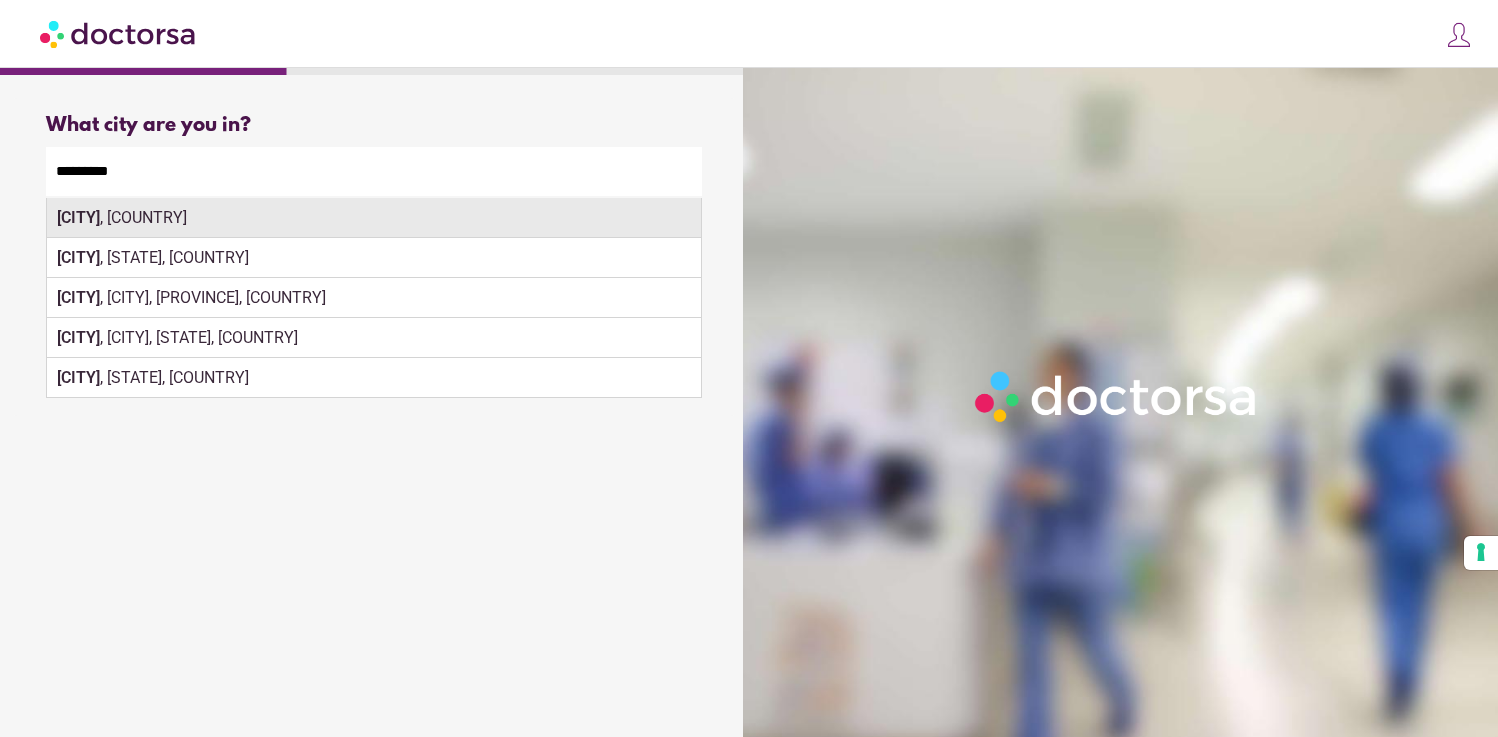 type on "*********" 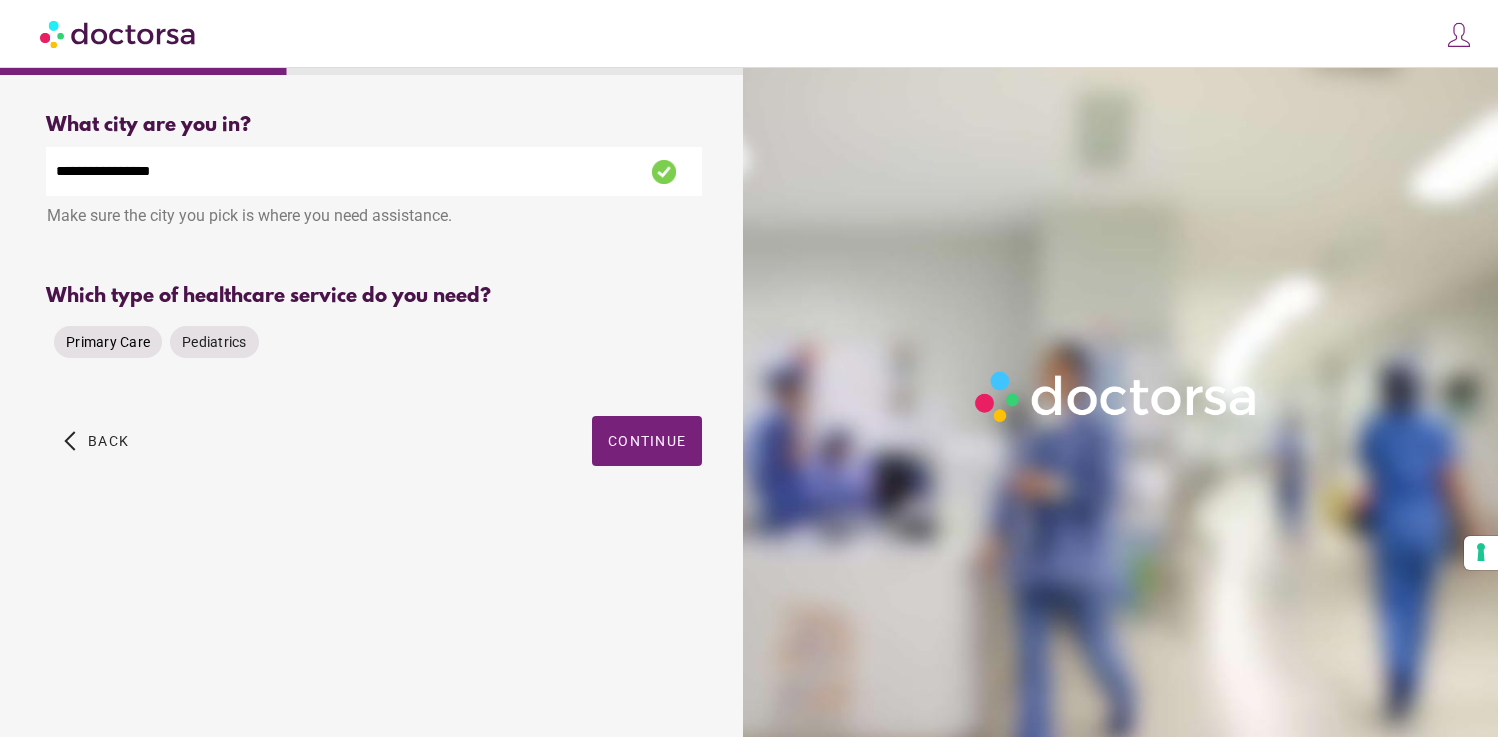 click on "Primary Care" at bounding box center (108, 342) 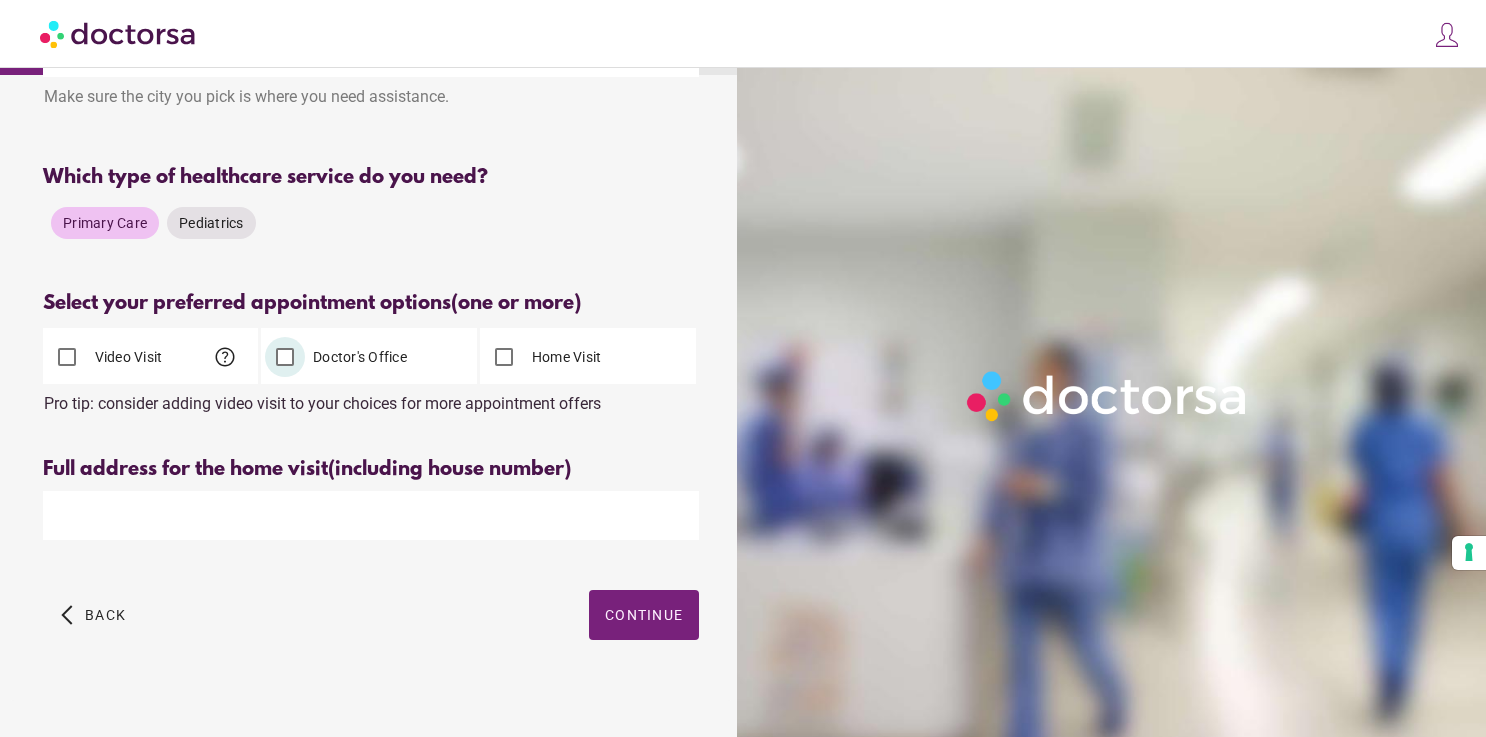 scroll, scrollTop: 137, scrollLeft: 0, axis: vertical 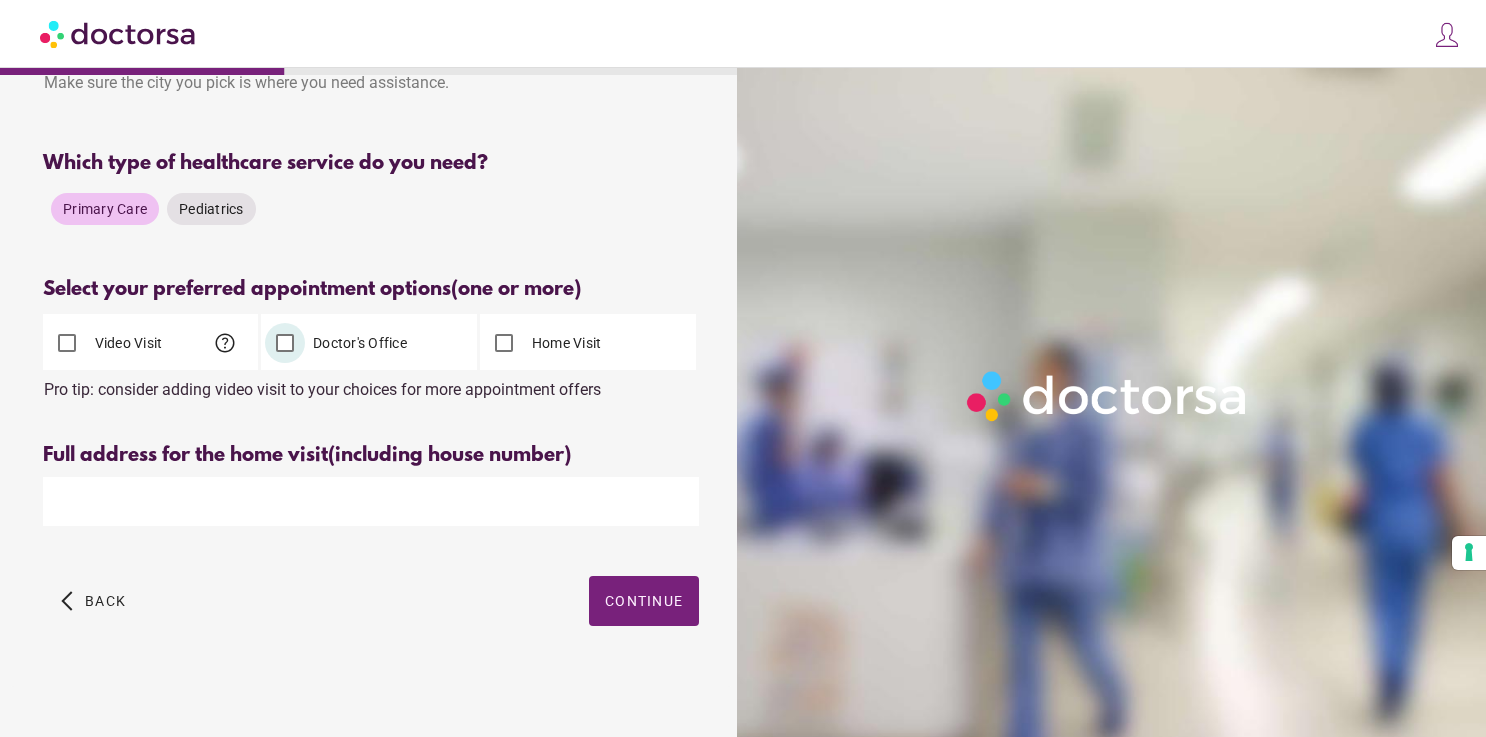 click at bounding box center (371, 501) 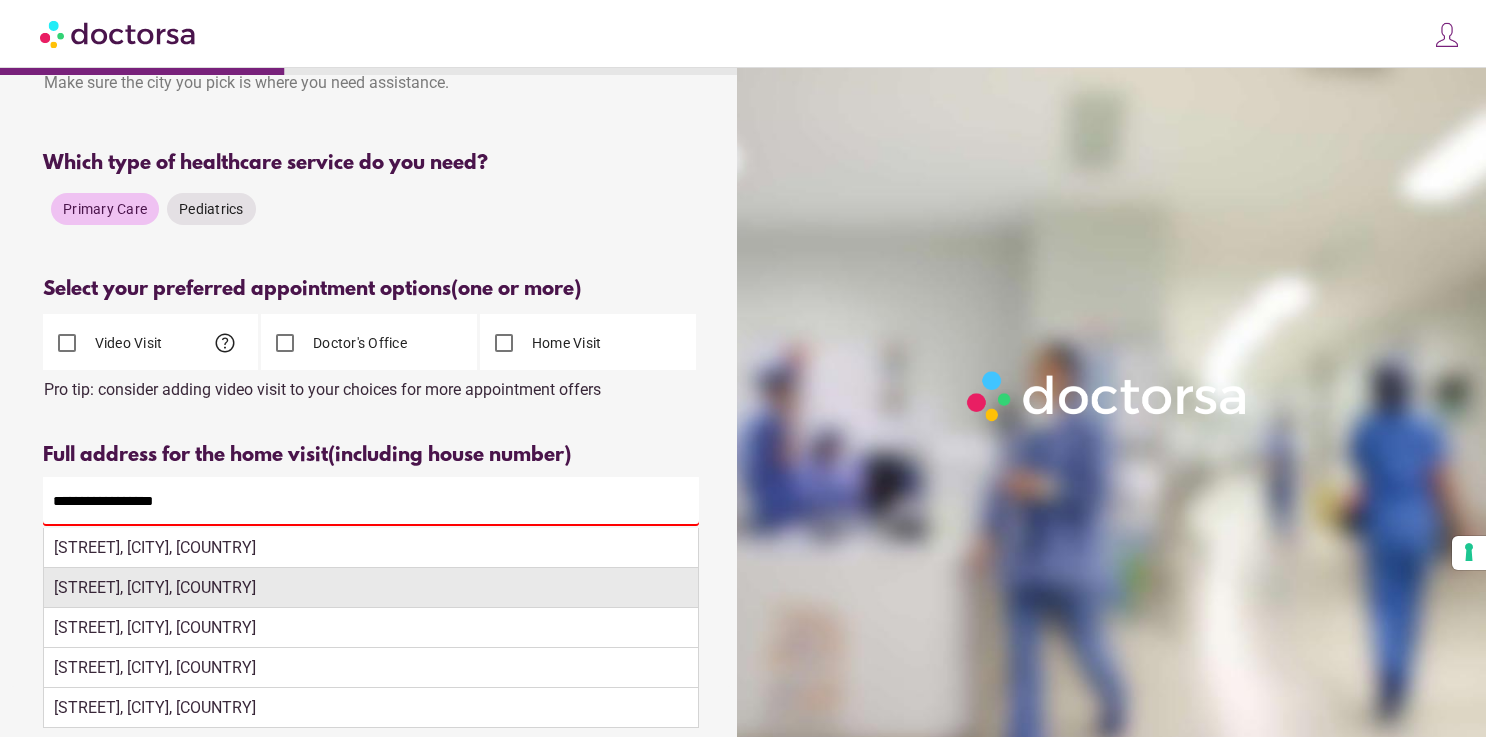 click on "Passeig de Sant Joan, Barcelona, Spain" at bounding box center [371, 588] 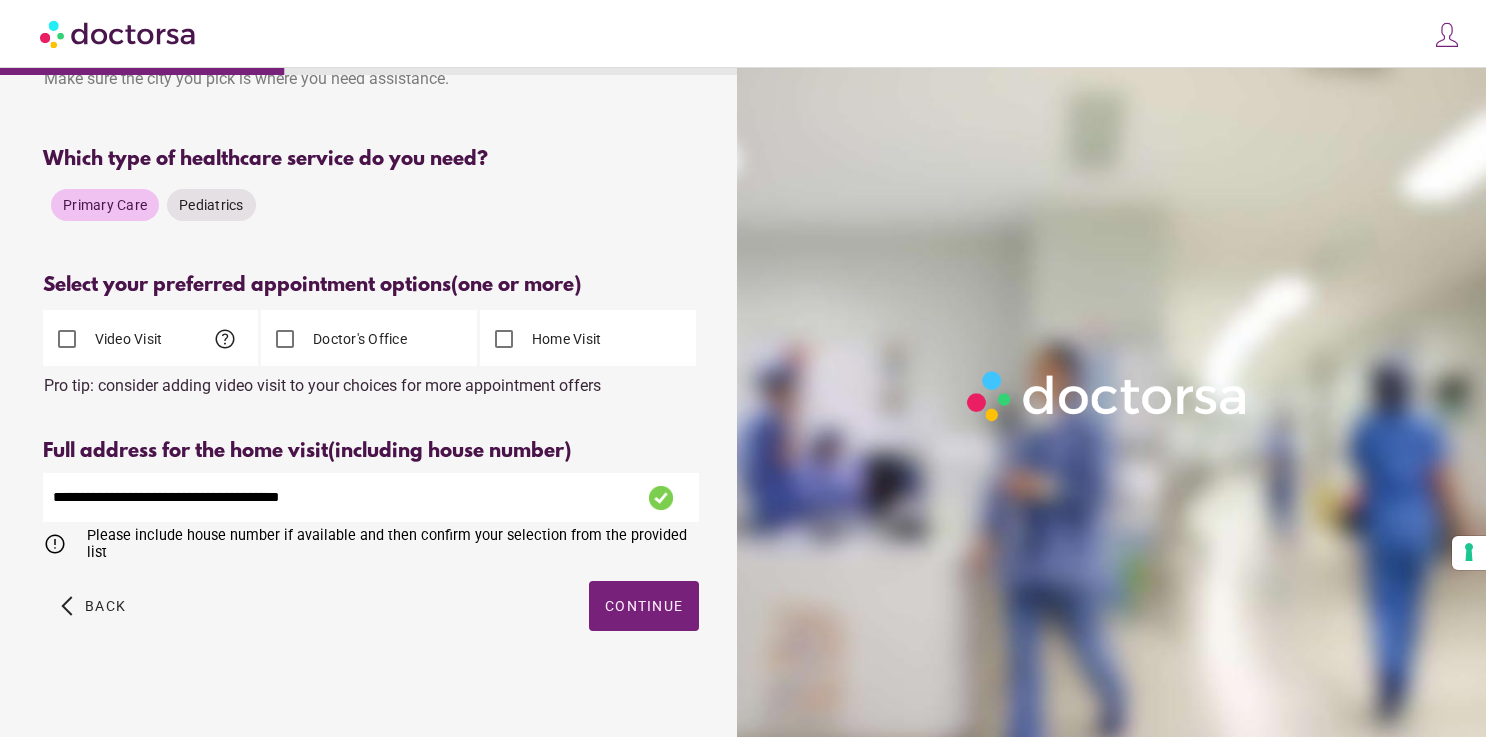 click on "**********" at bounding box center [371, 497] 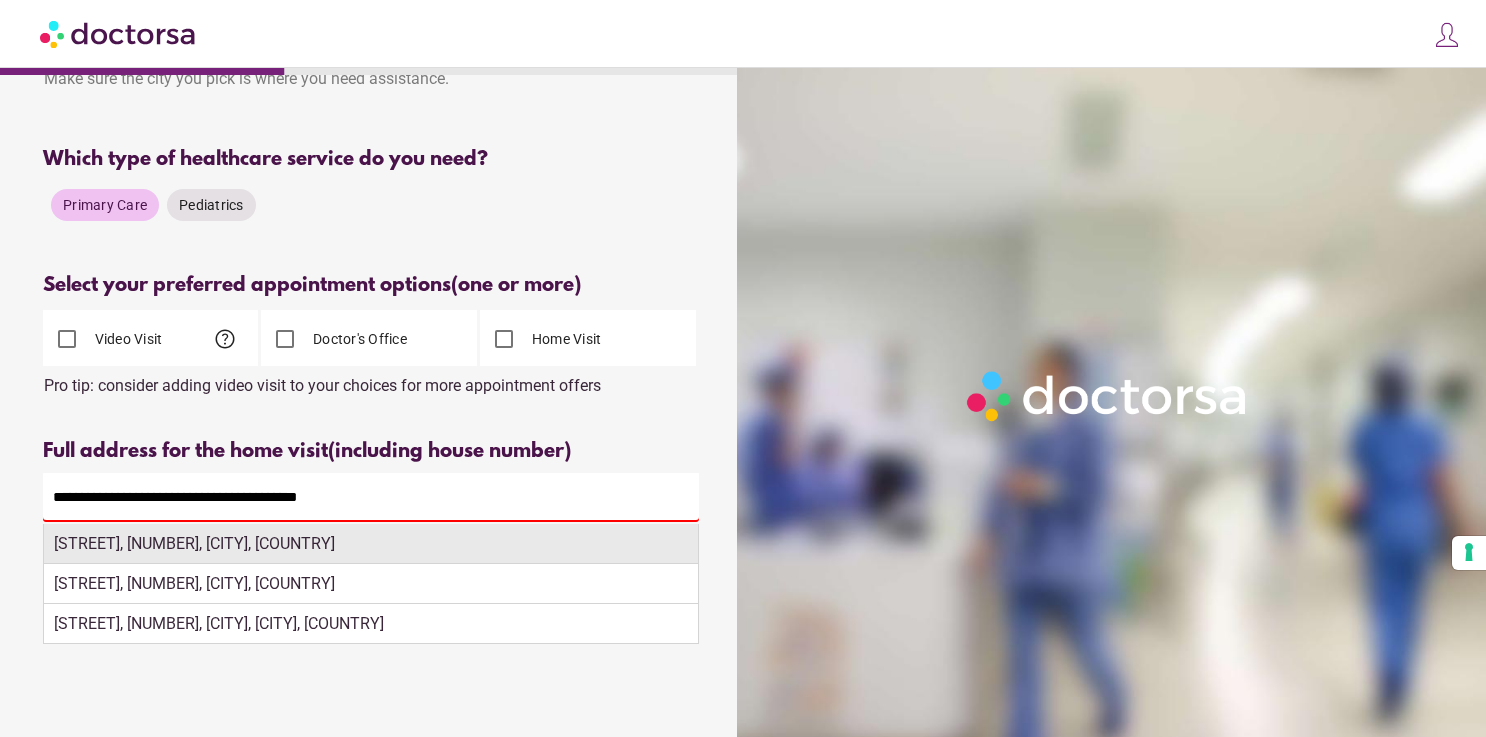 click on "Passeig de Sant Joan, 25, Barcelona, Spain" at bounding box center (371, 544) 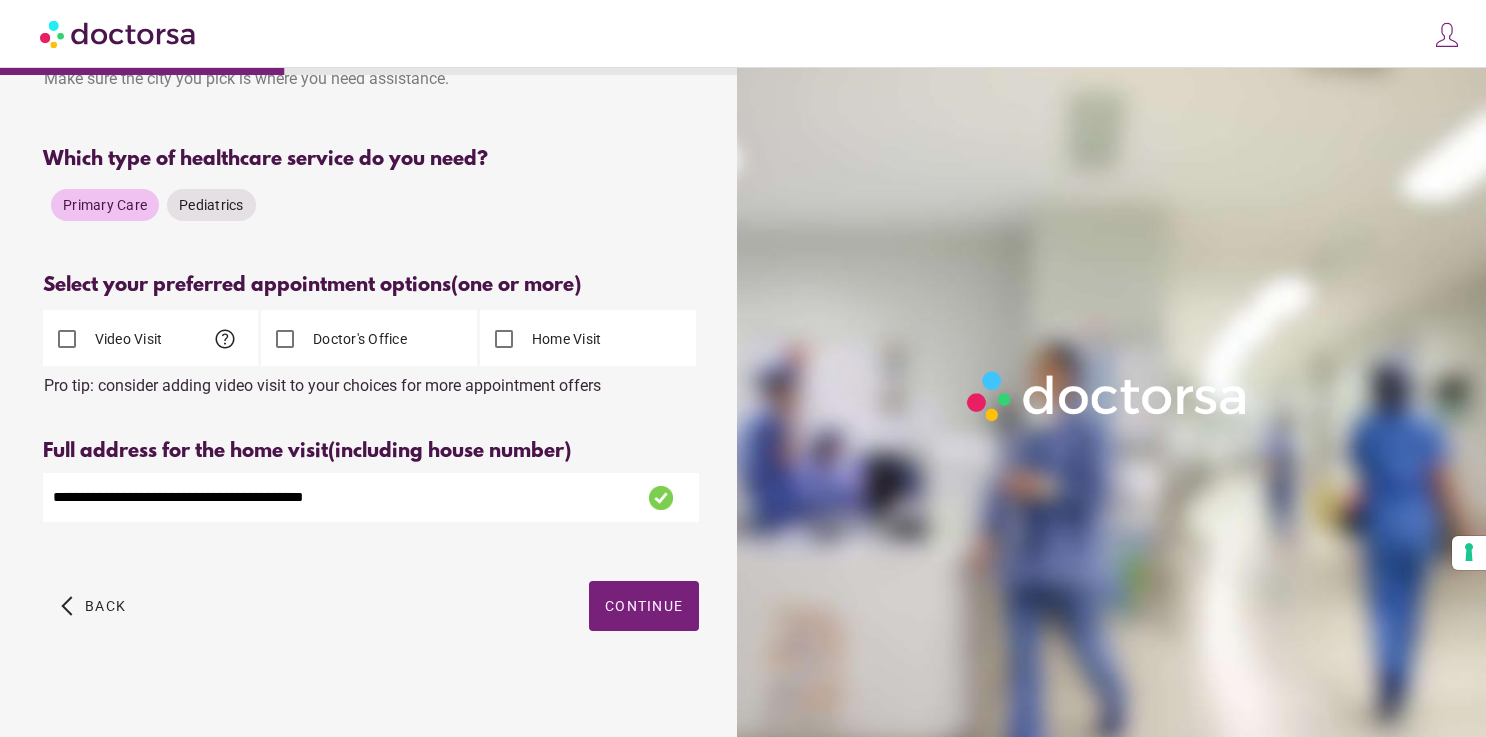 click on "**********" at bounding box center (371, 497) 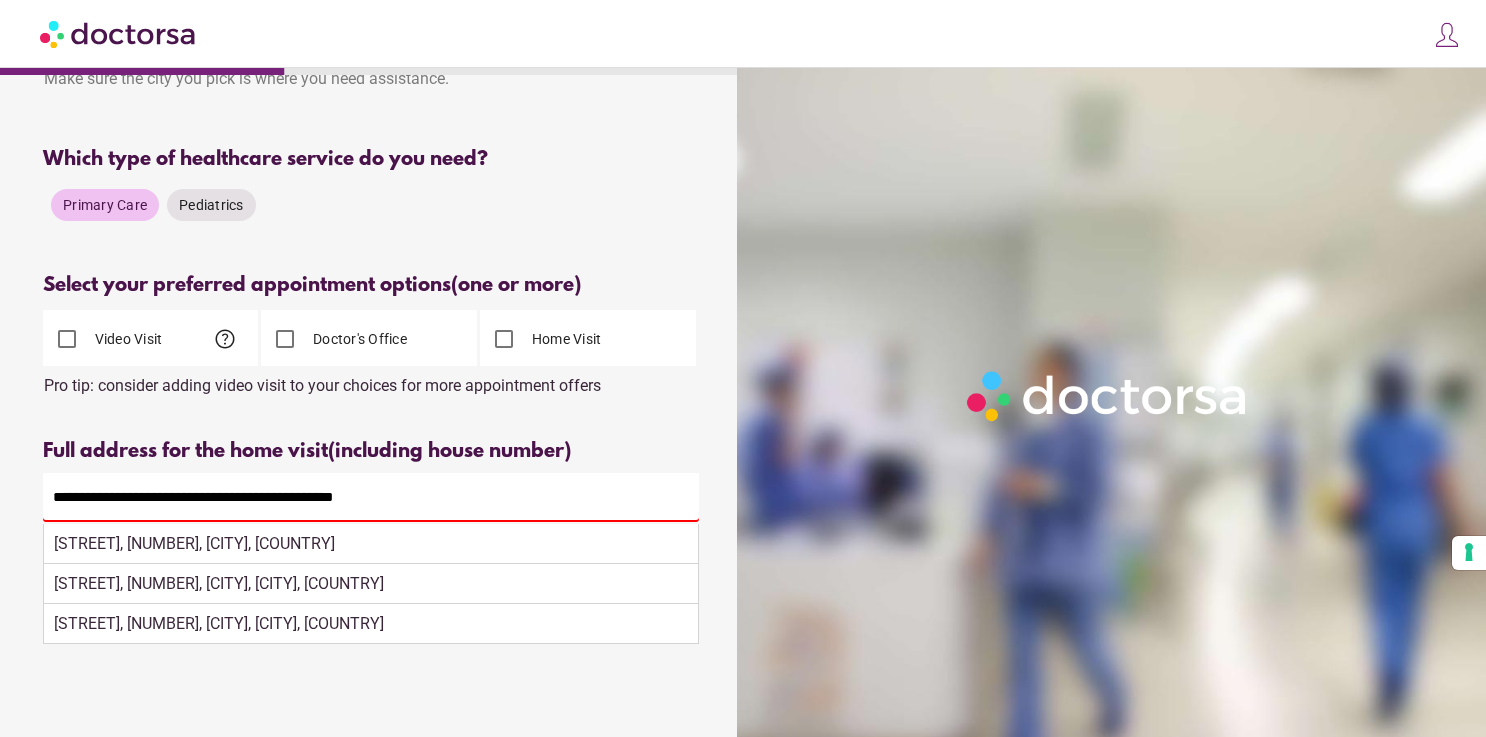 click on "**********" at bounding box center [371, 497] 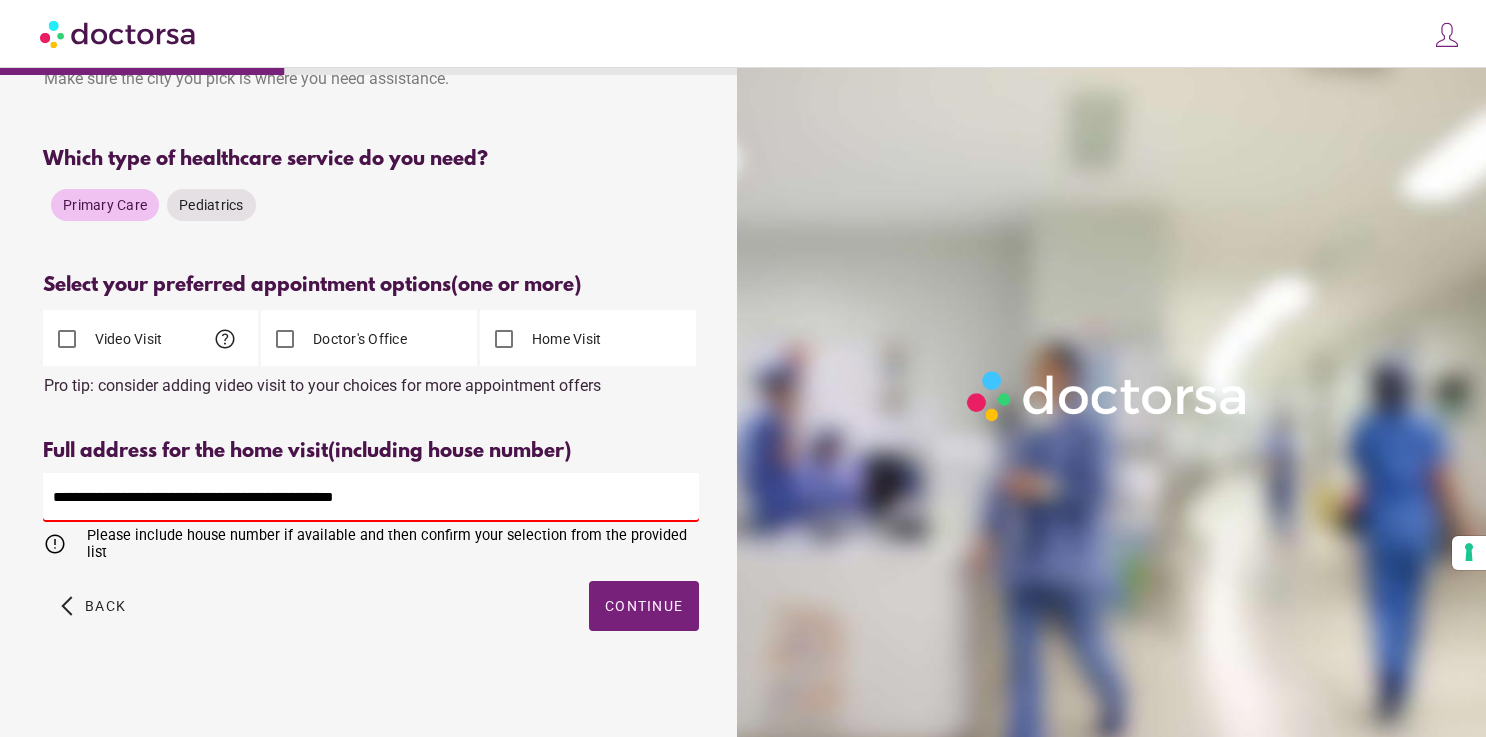 click on "arrow_back_ios
Back
Continue" at bounding box center (371, 621) 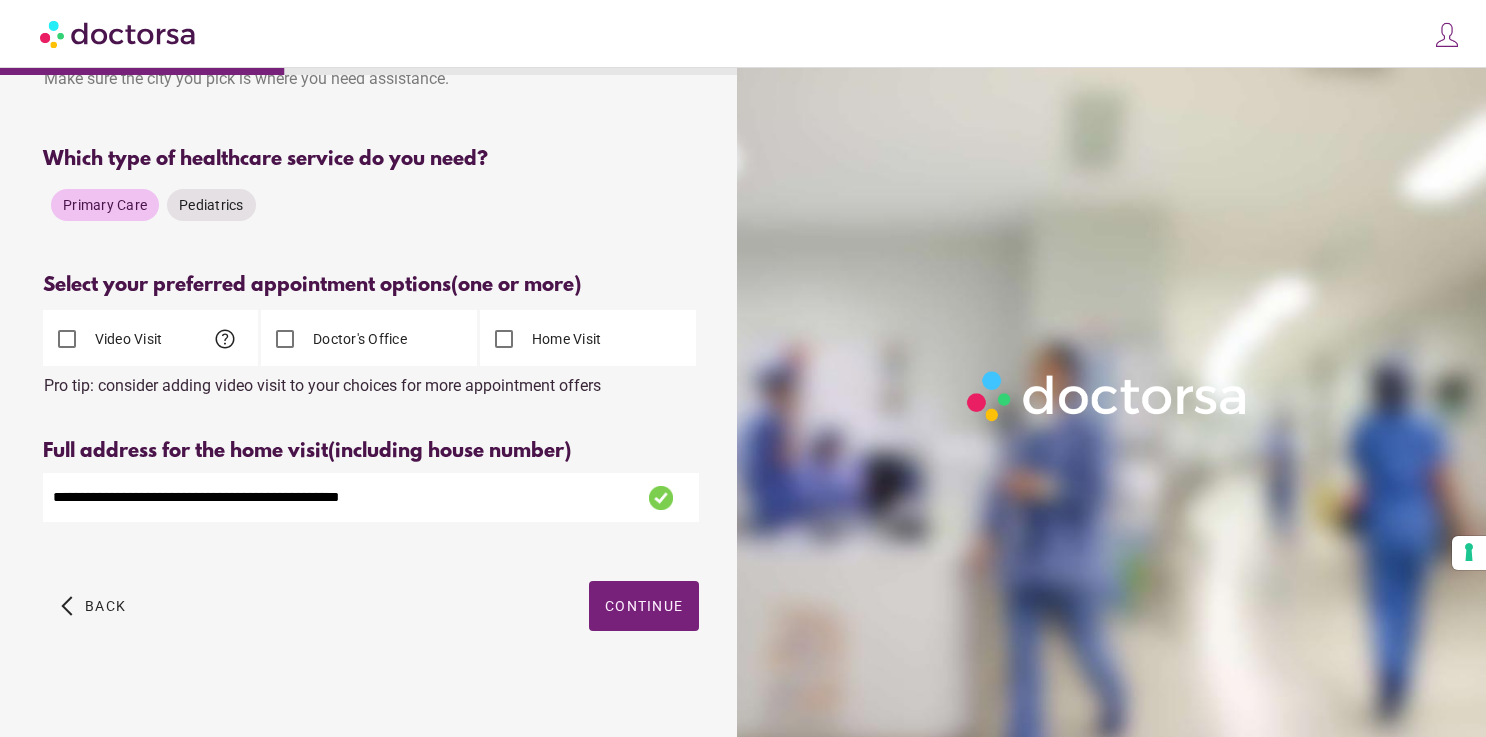 click on "**********" at bounding box center [371, 497] 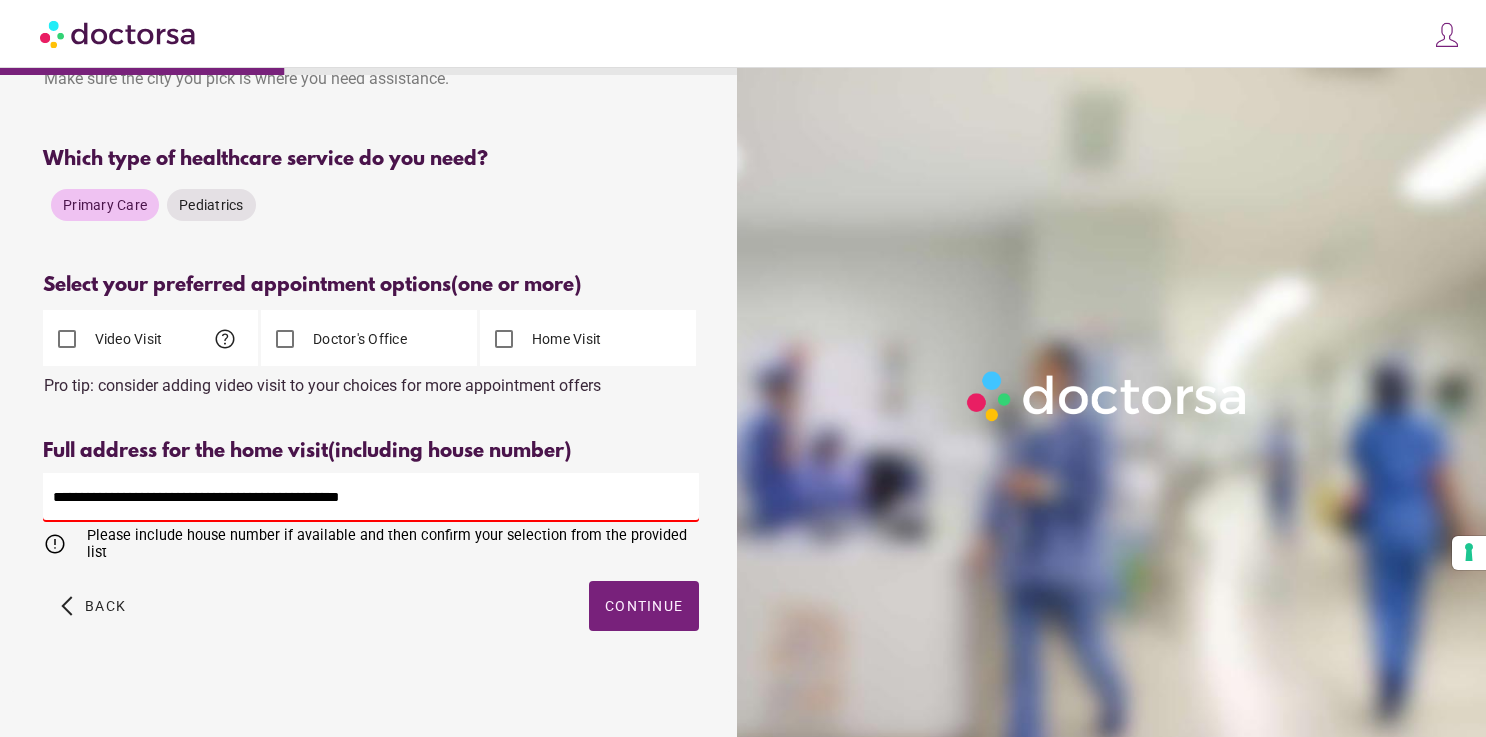 click on "**********" at bounding box center [371, 497] 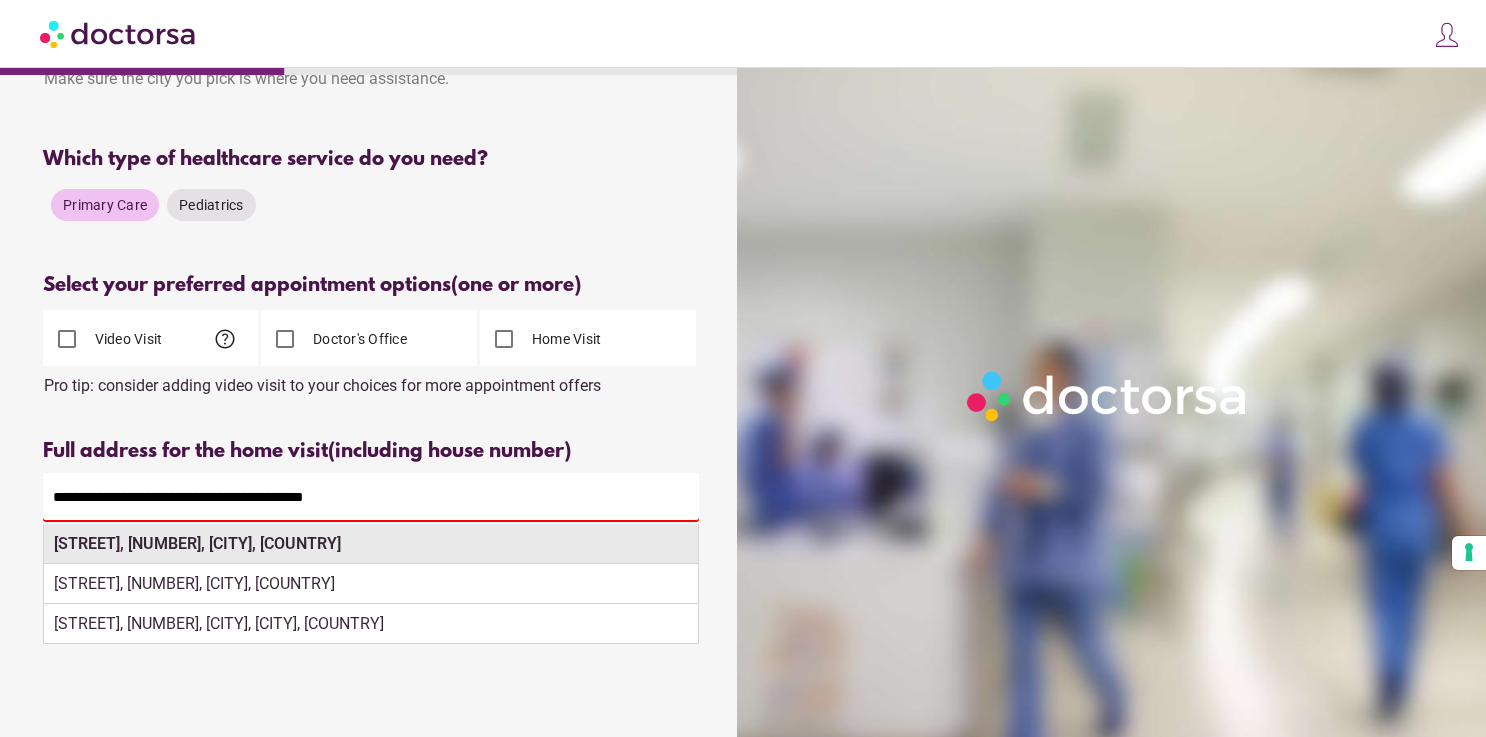 type on "**********" 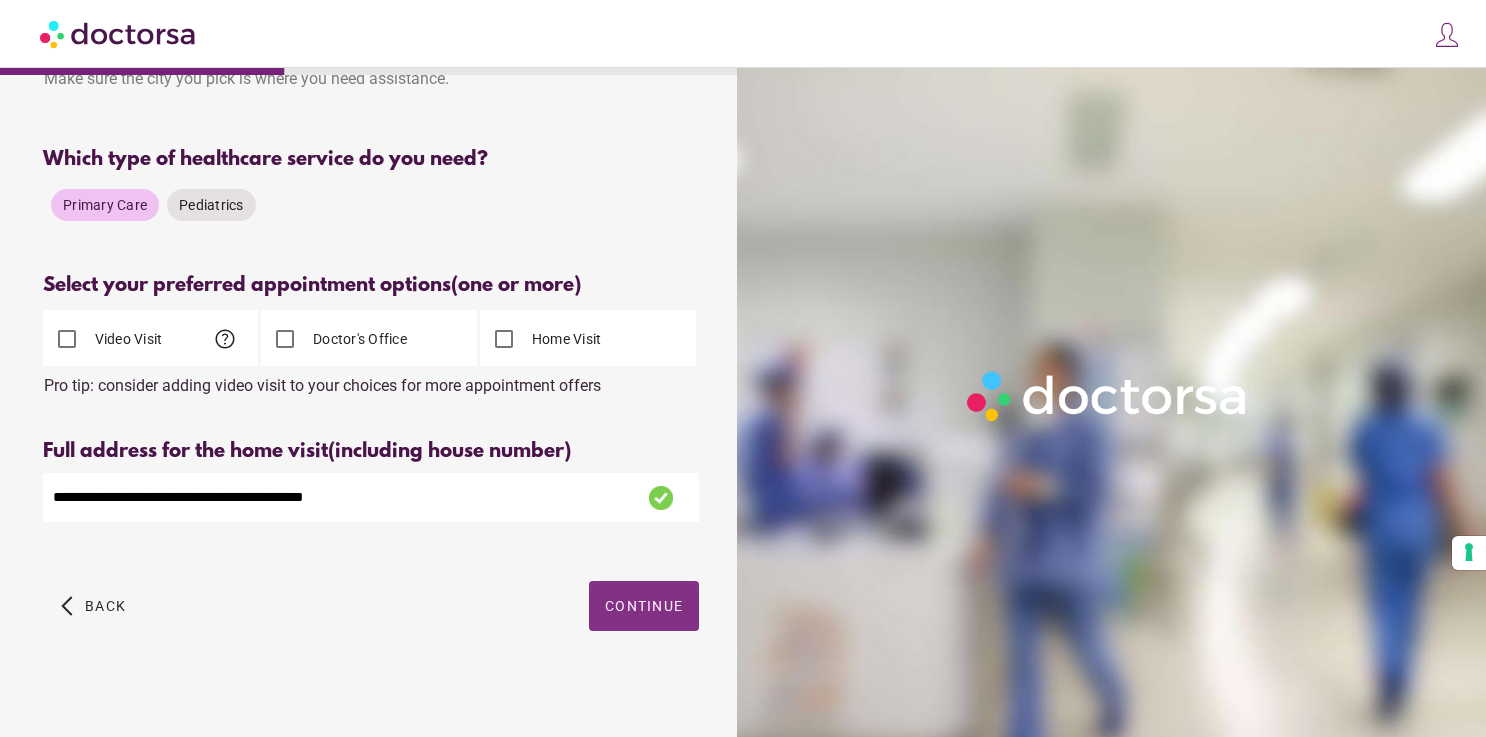 click at bounding box center [644, 606] 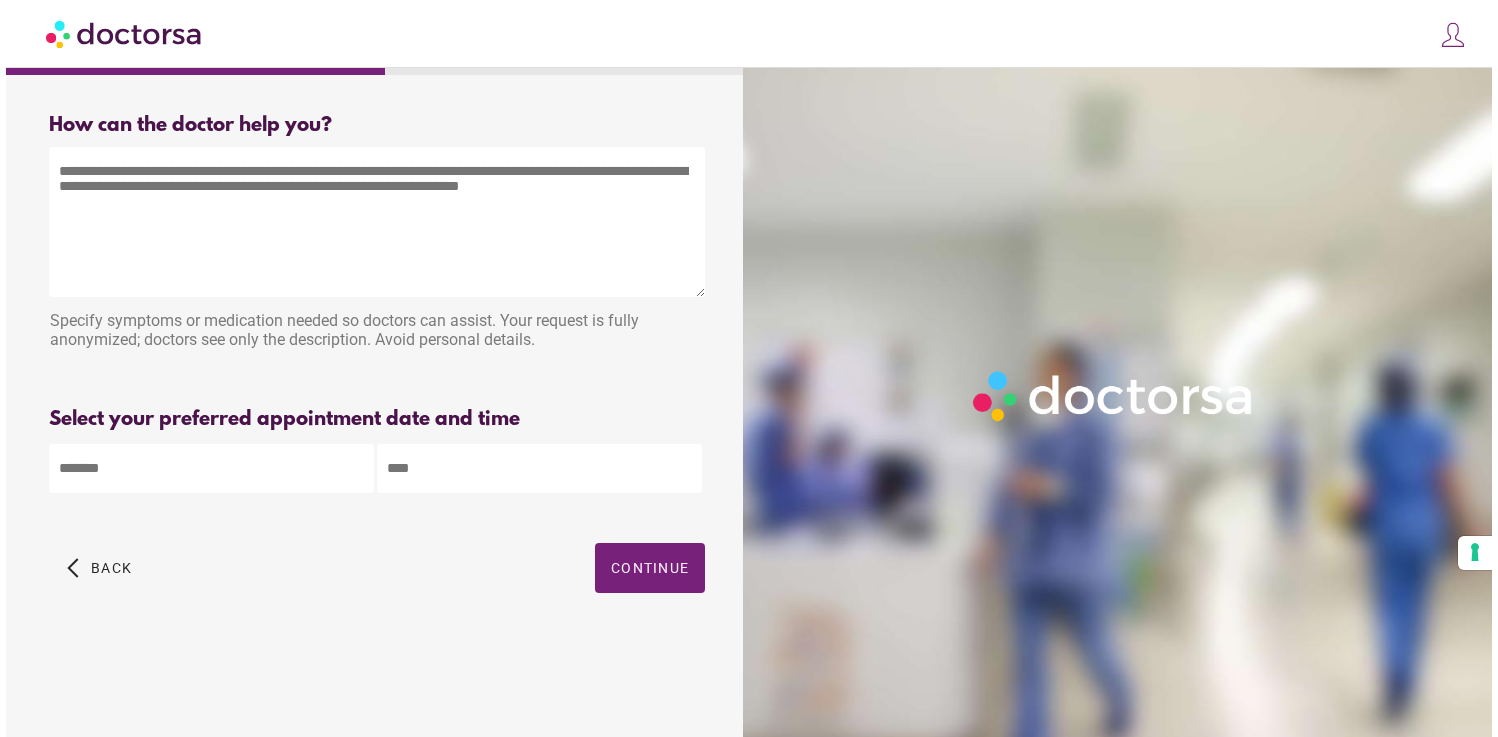 scroll, scrollTop: 0, scrollLeft: 0, axis: both 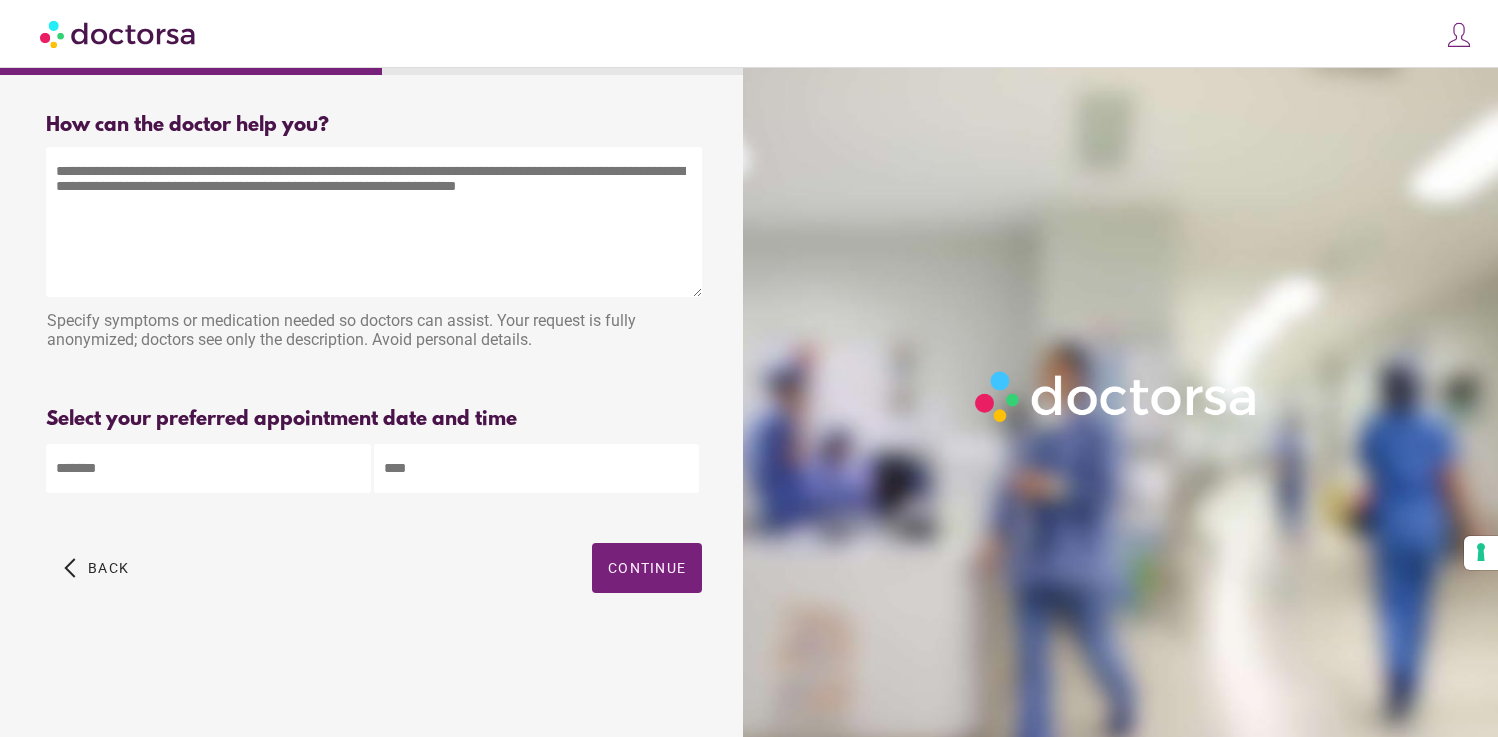 click at bounding box center (374, 222) 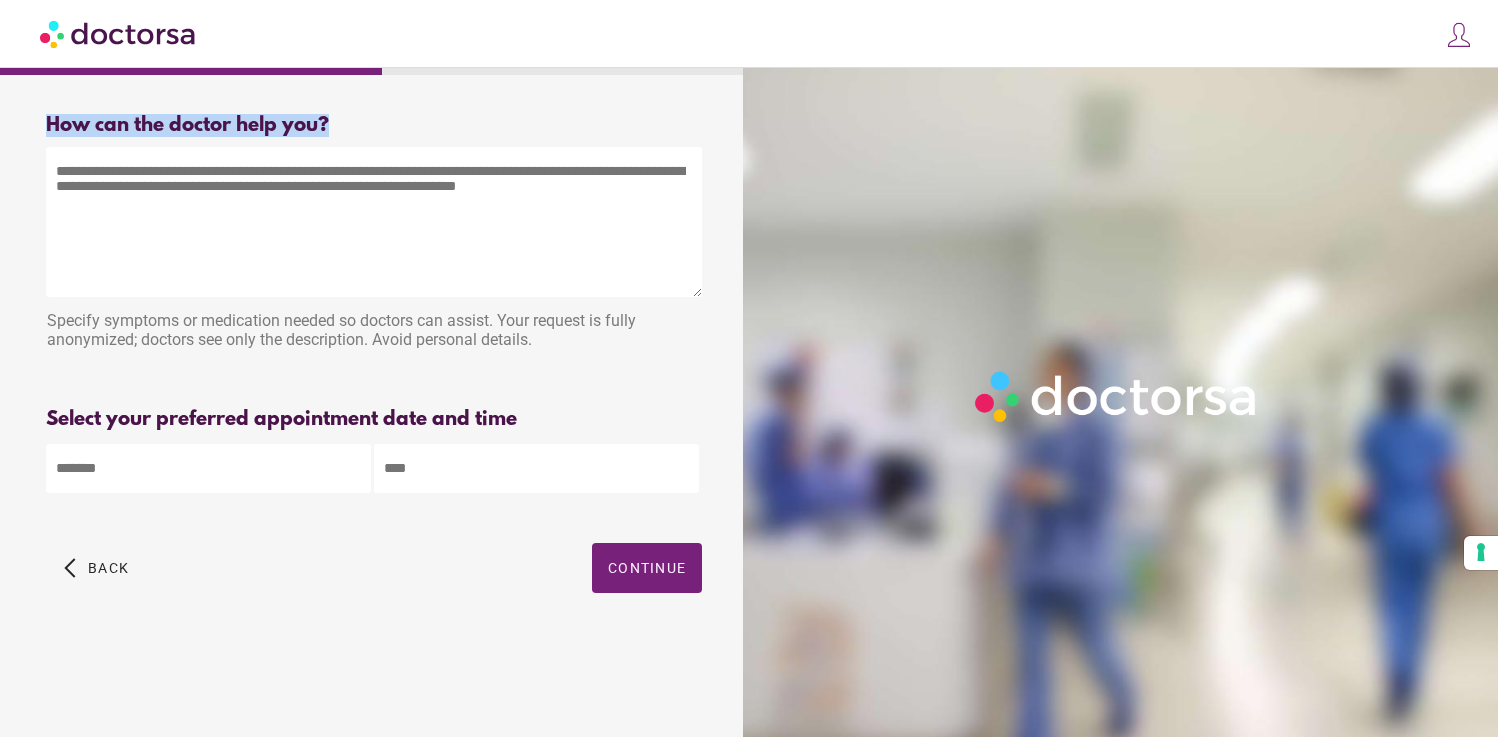 drag, startPoint x: 362, startPoint y: 128, endPoint x: 30, endPoint y: 123, distance: 332.03766 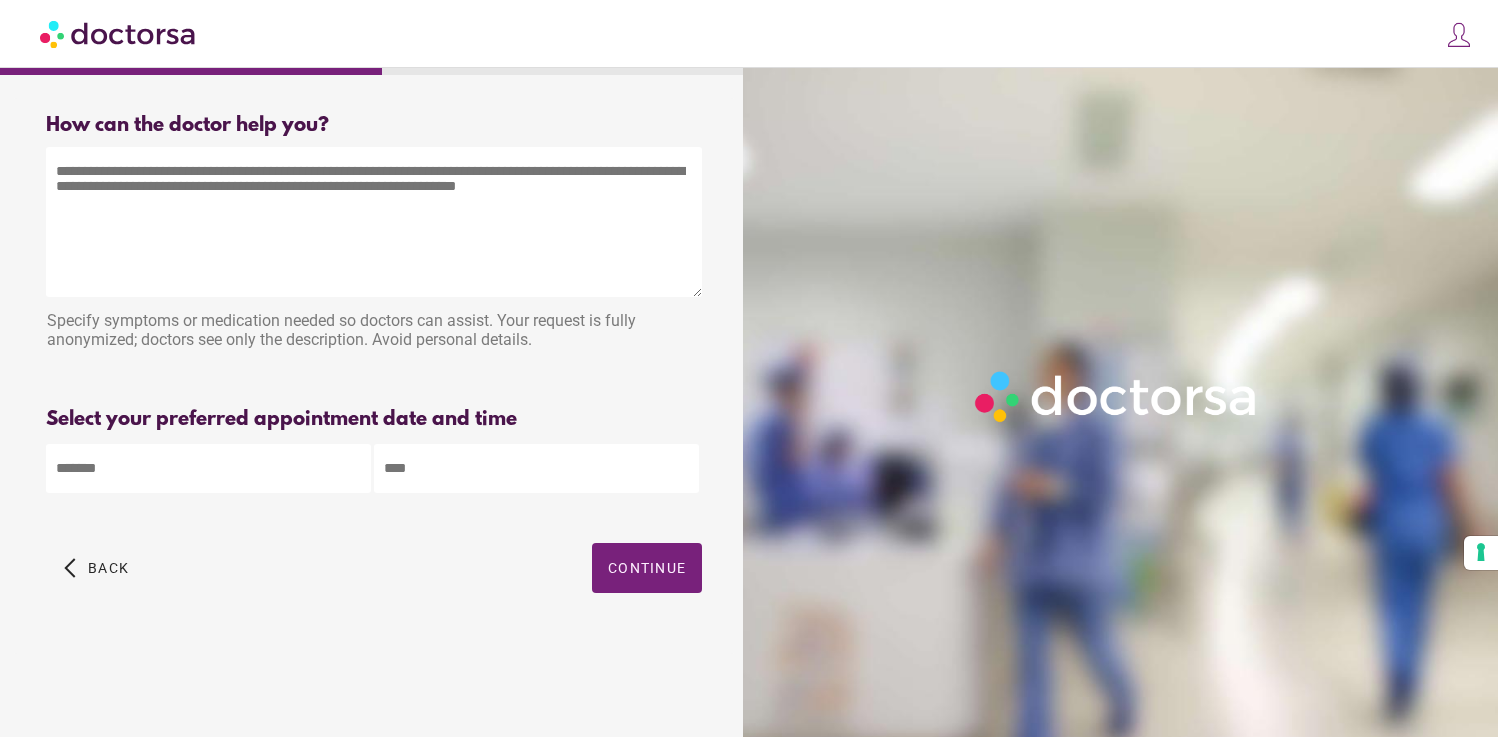 click on "How can the doctor help you?" at bounding box center (374, 125) 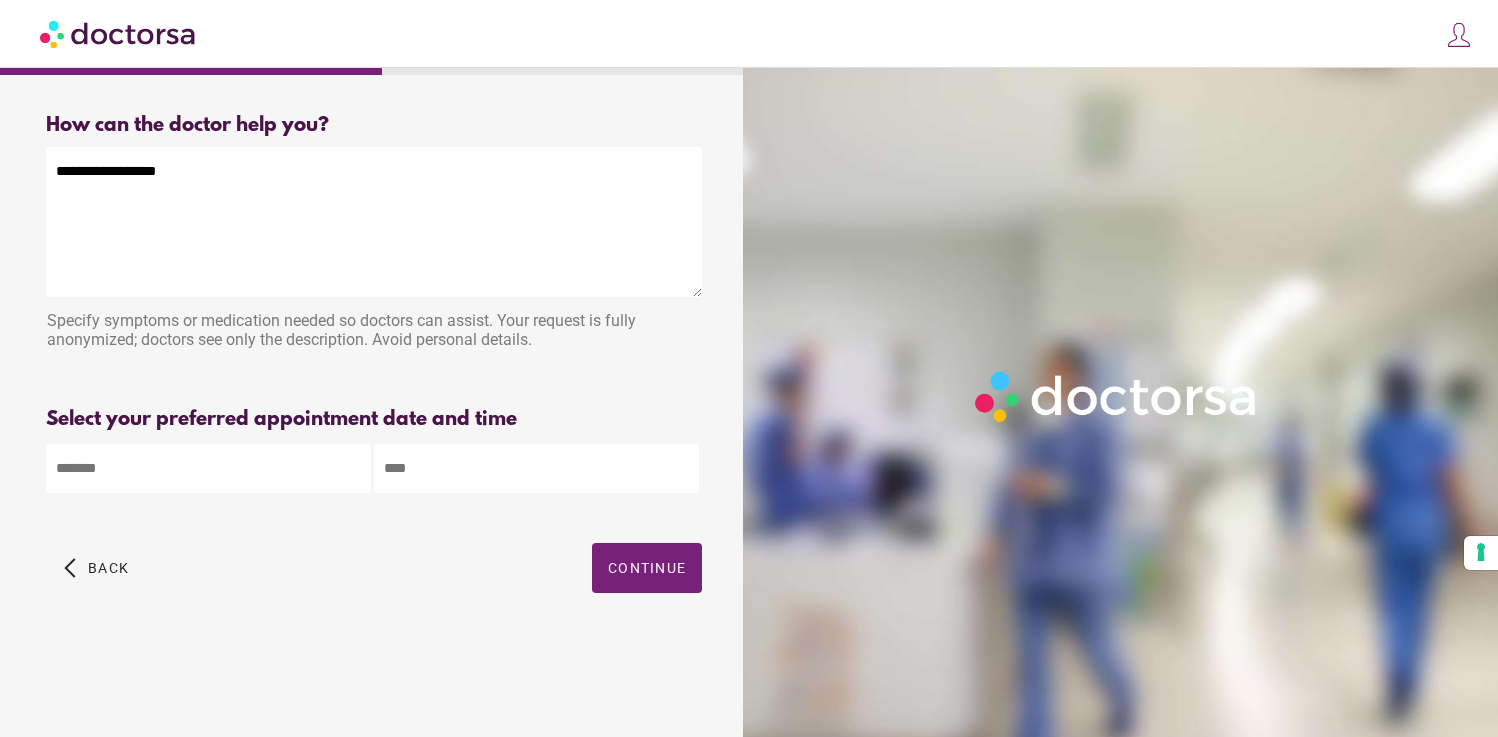 click on "**********" at bounding box center [374, 222] 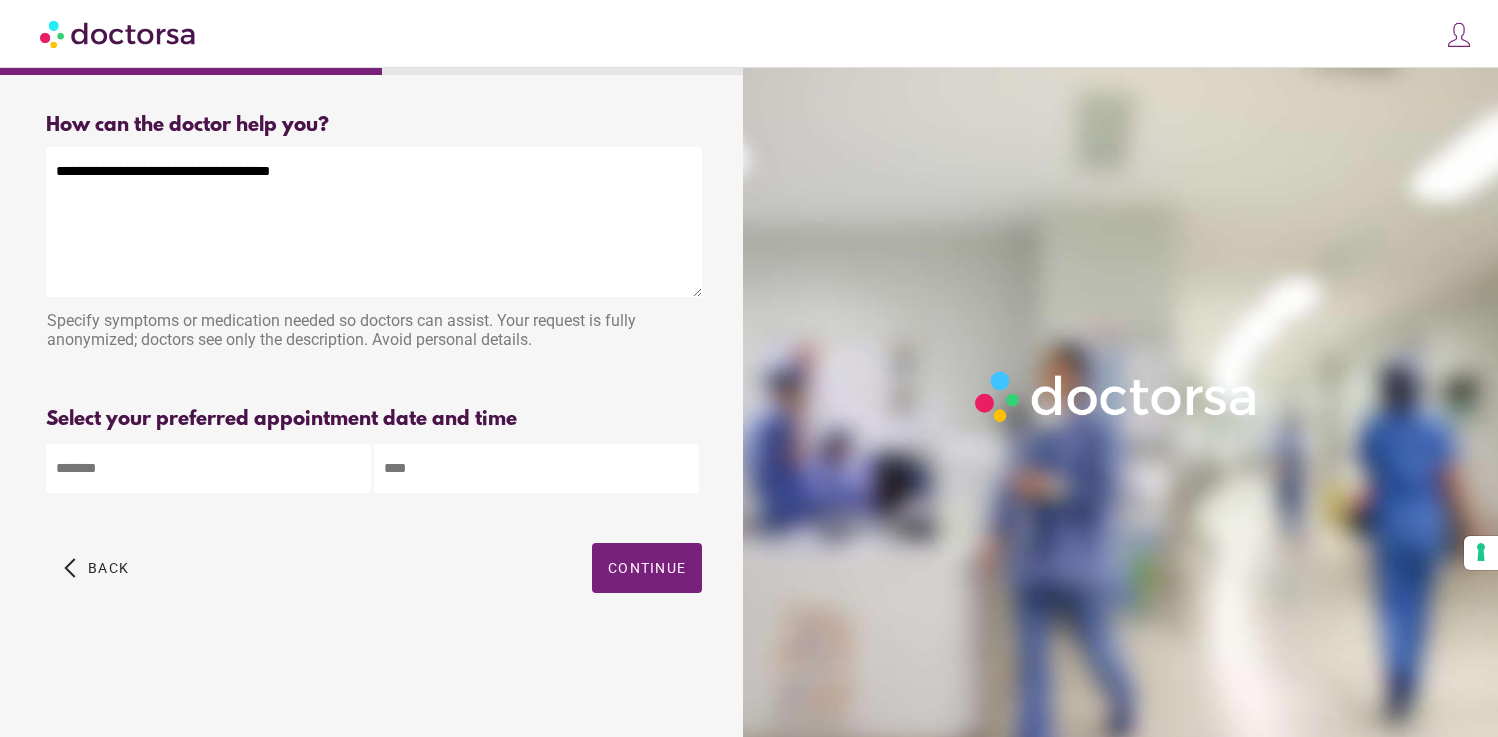 click on "**********" at bounding box center (374, 222) 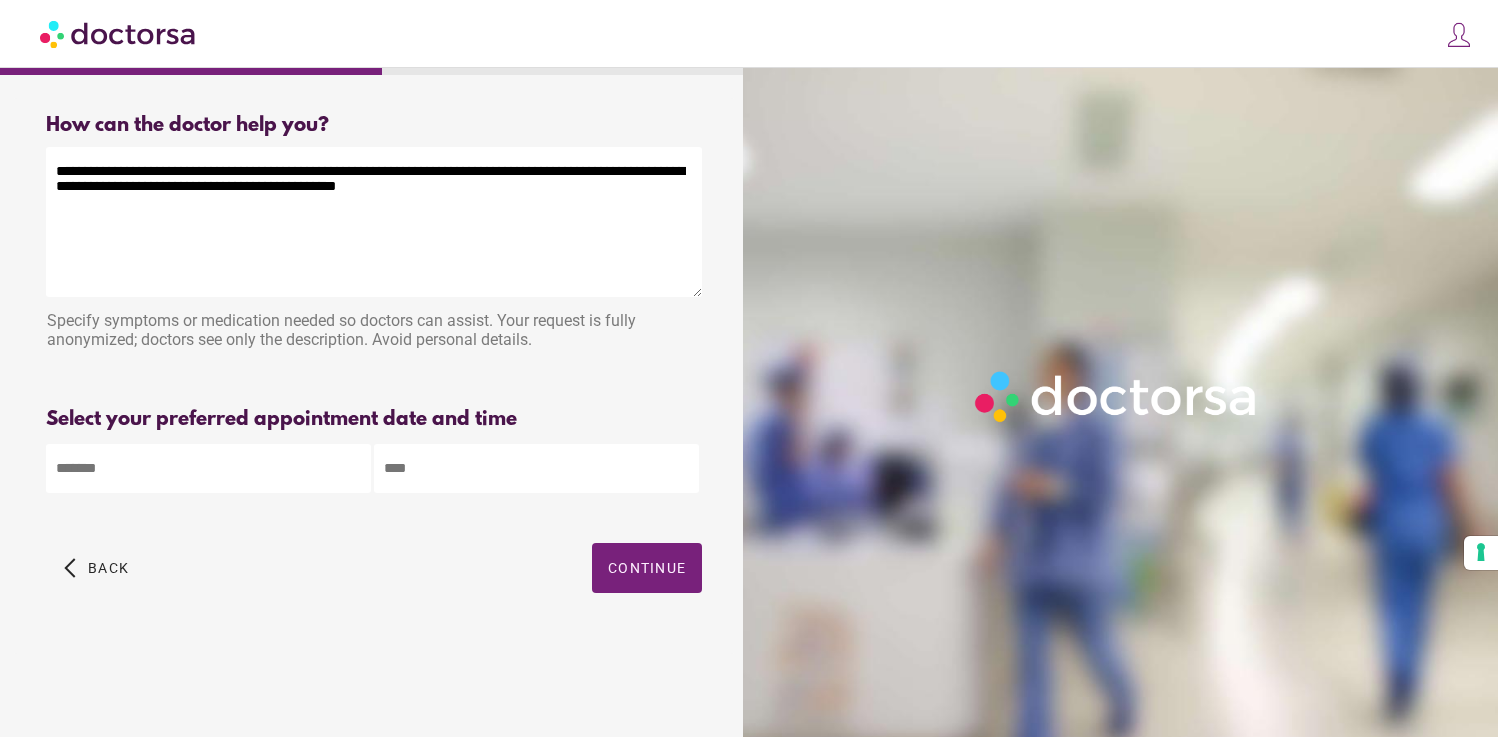 click on "**********" at bounding box center (374, 222) 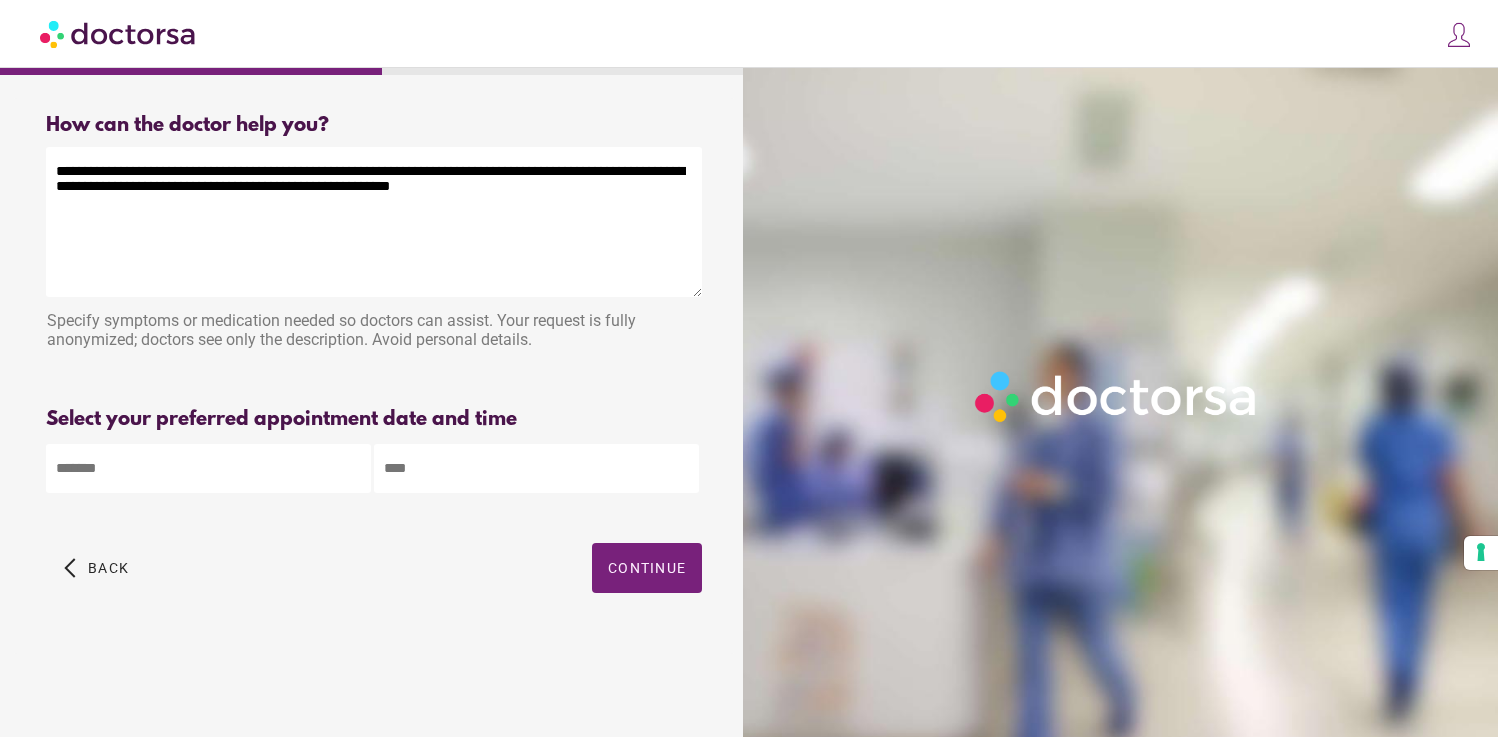 click on "**********" at bounding box center (374, 222) 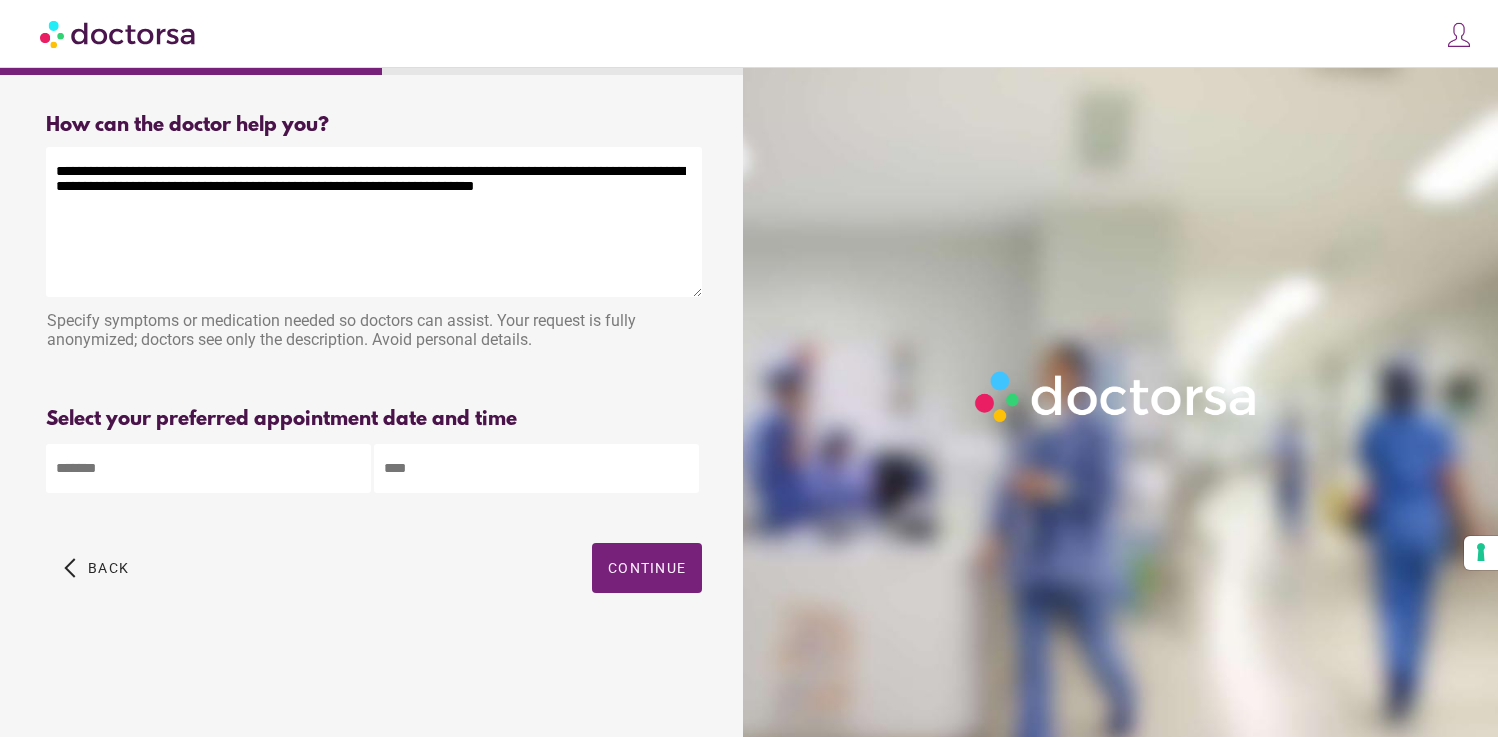 paste on "**********" 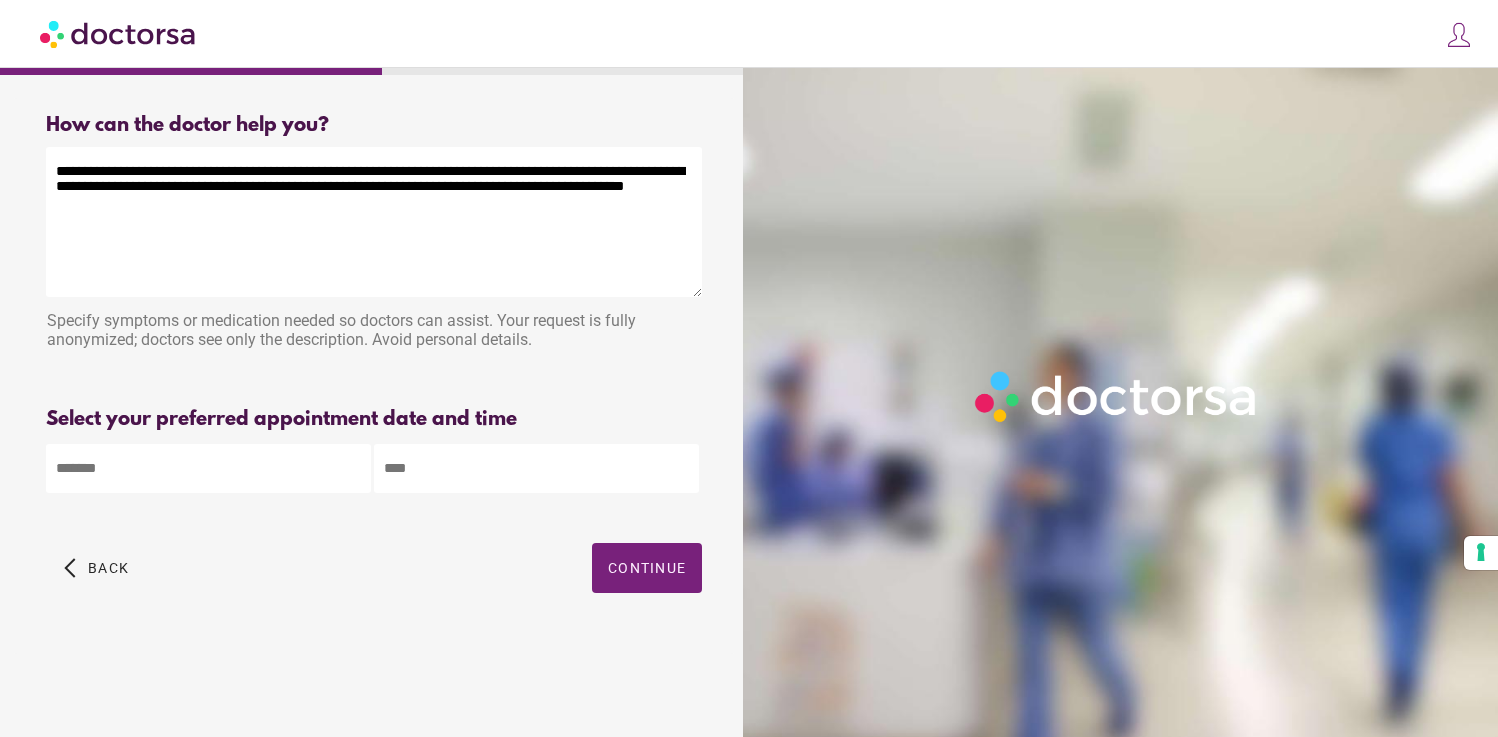 drag, startPoint x: 539, startPoint y: 190, endPoint x: 517, endPoint y: 190, distance: 22 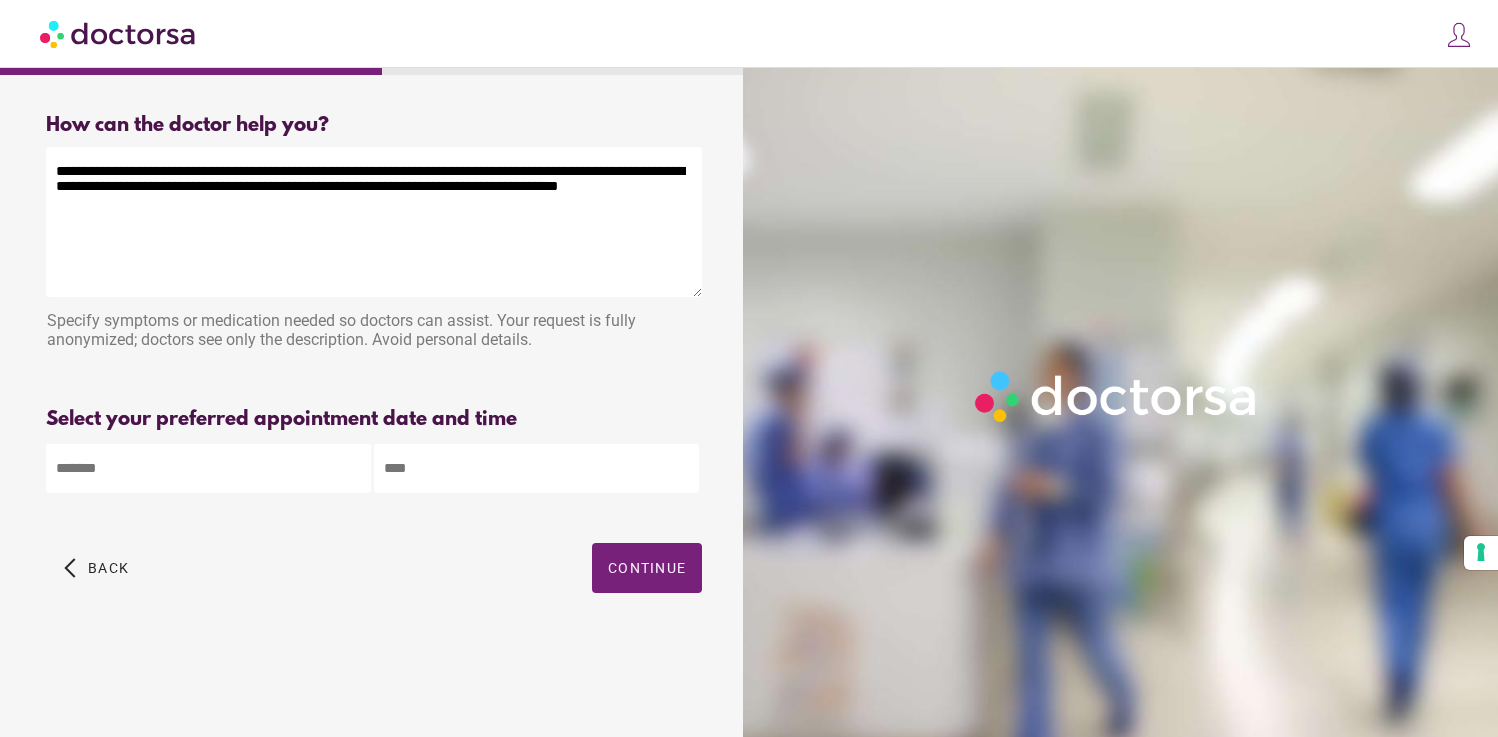 click on "**********" at bounding box center [374, 222] 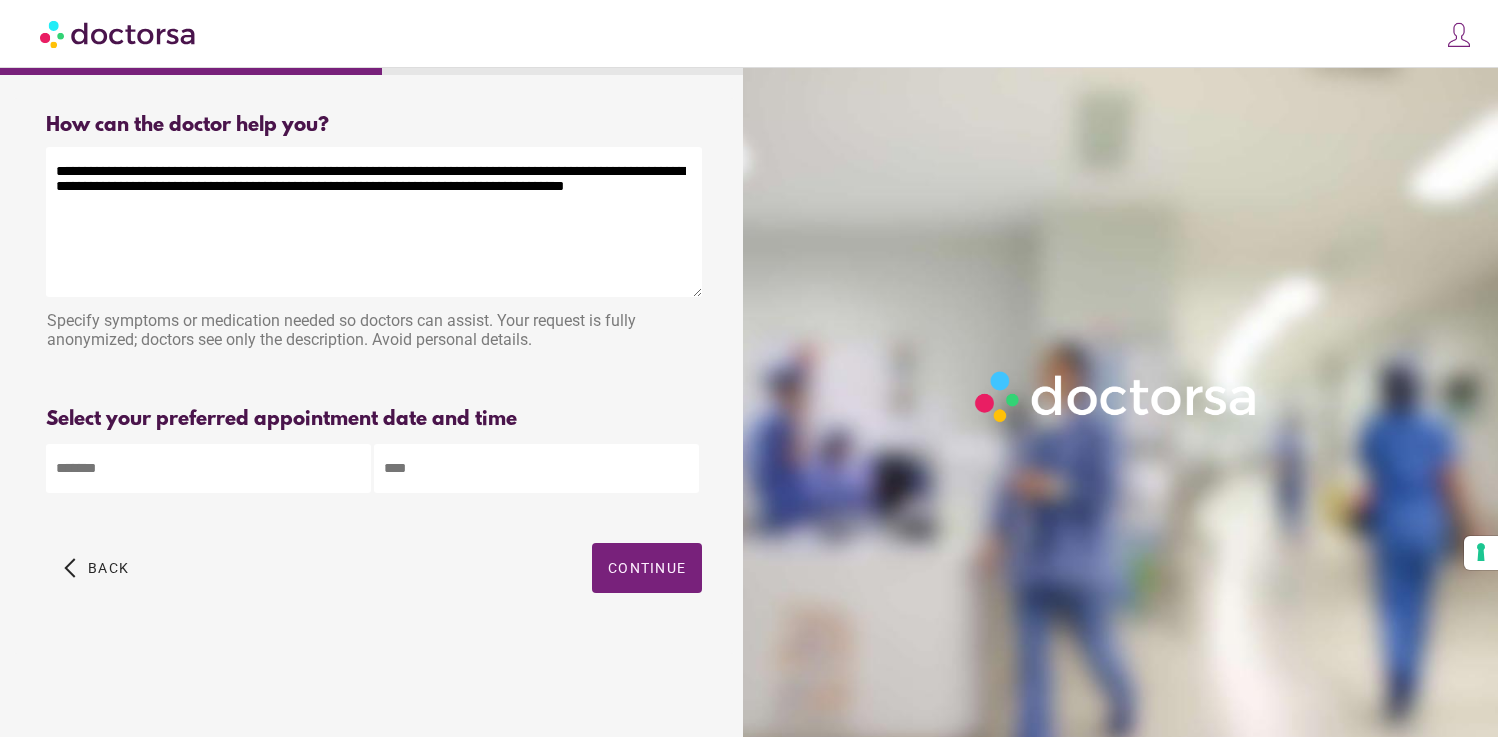 click on "**********" at bounding box center [374, 222] 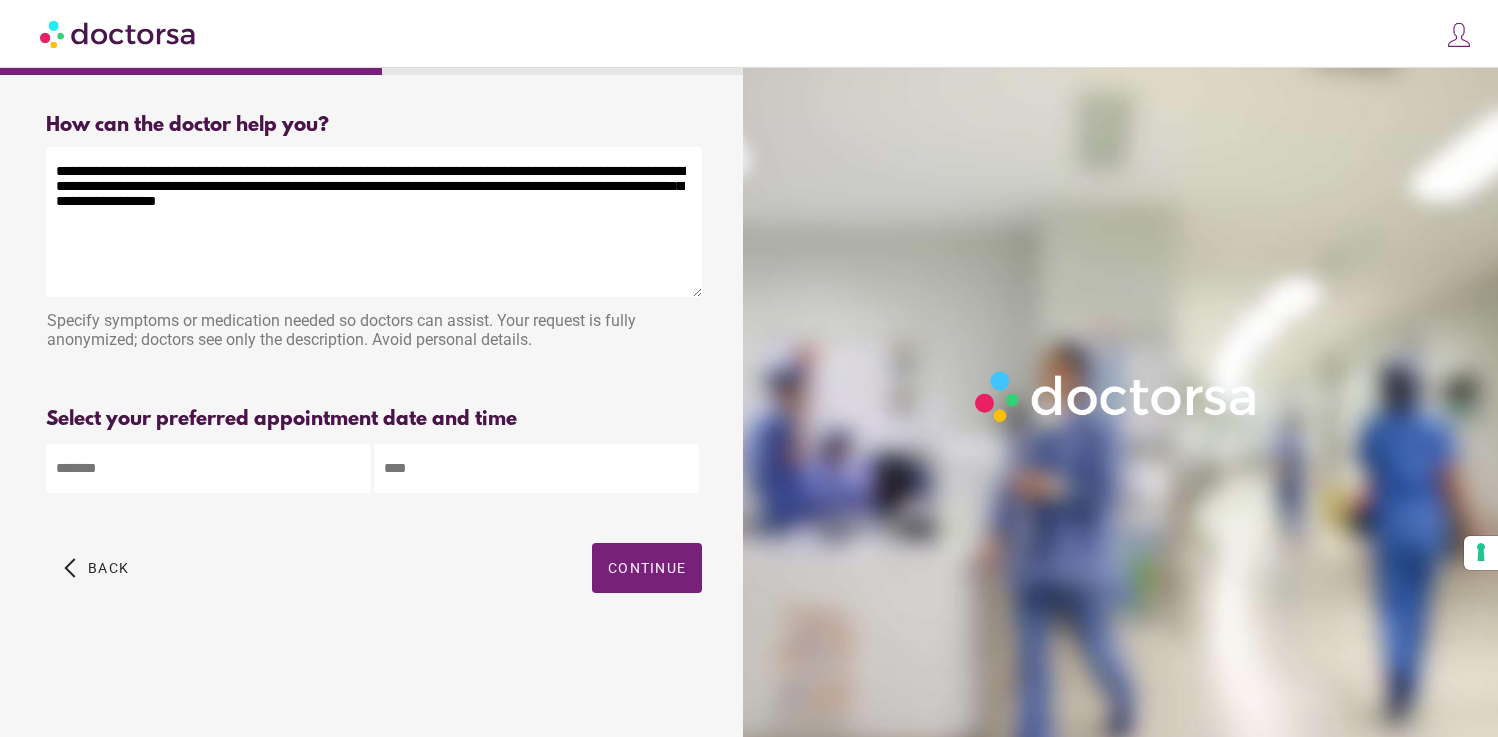 click on "**********" at bounding box center [374, 222] 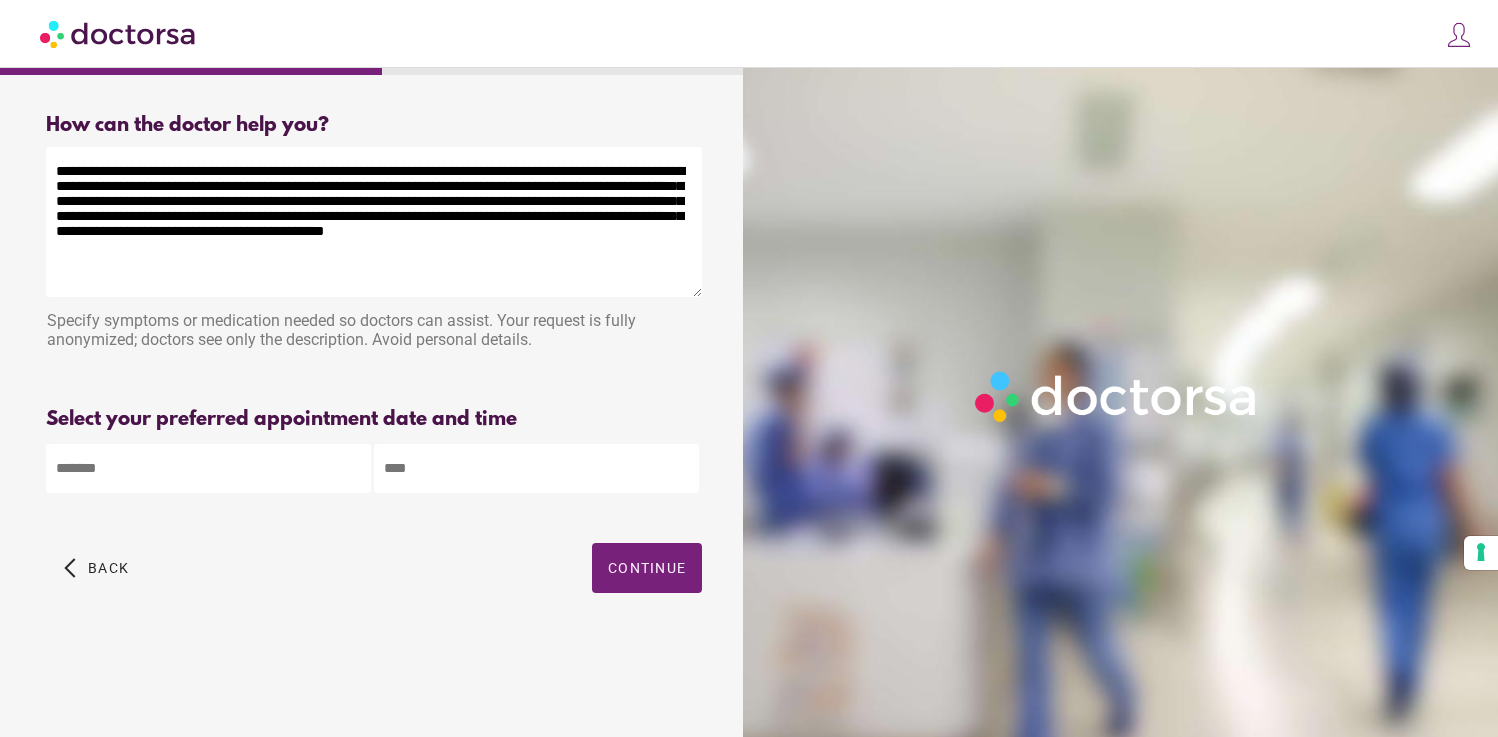 click on "**********" at bounding box center (374, 222) 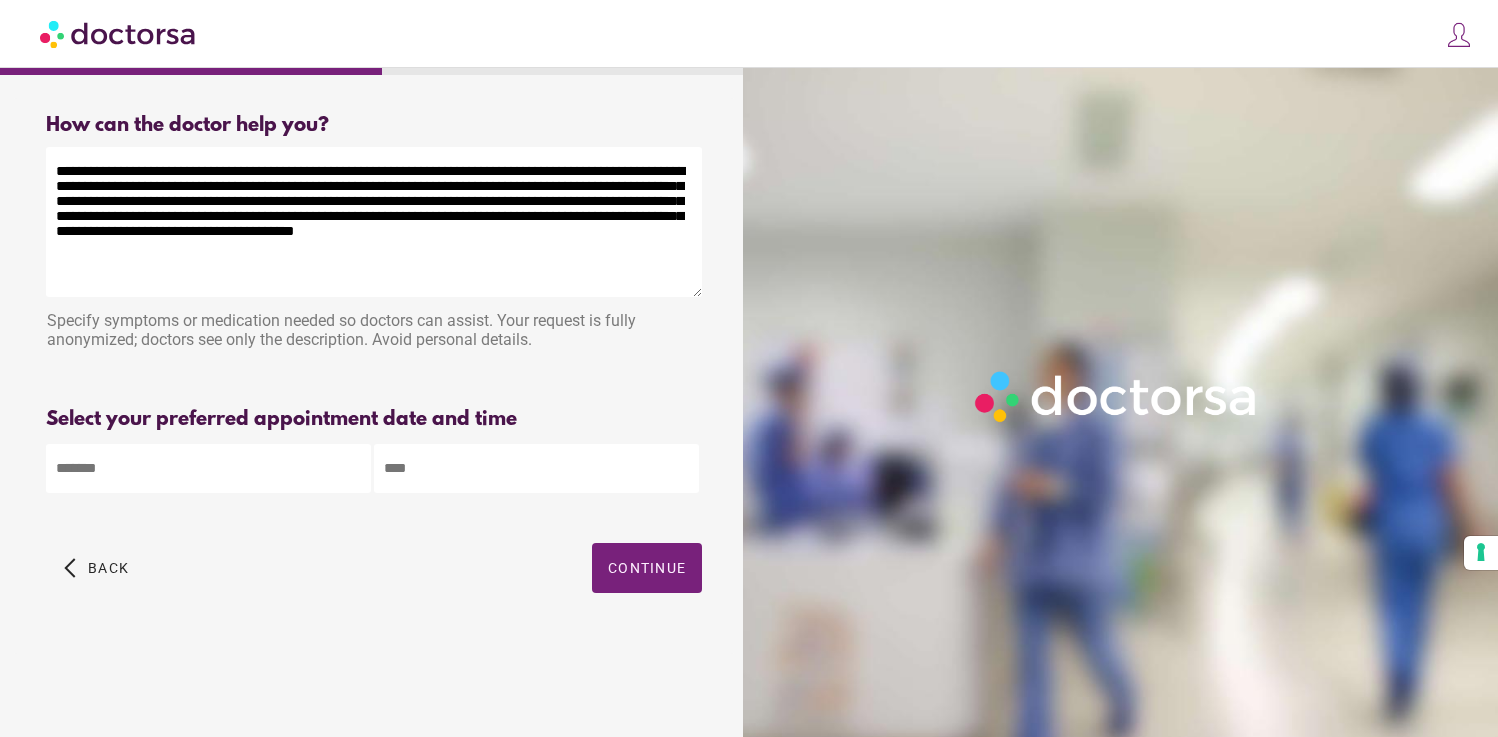 click on "**********" at bounding box center [374, 222] 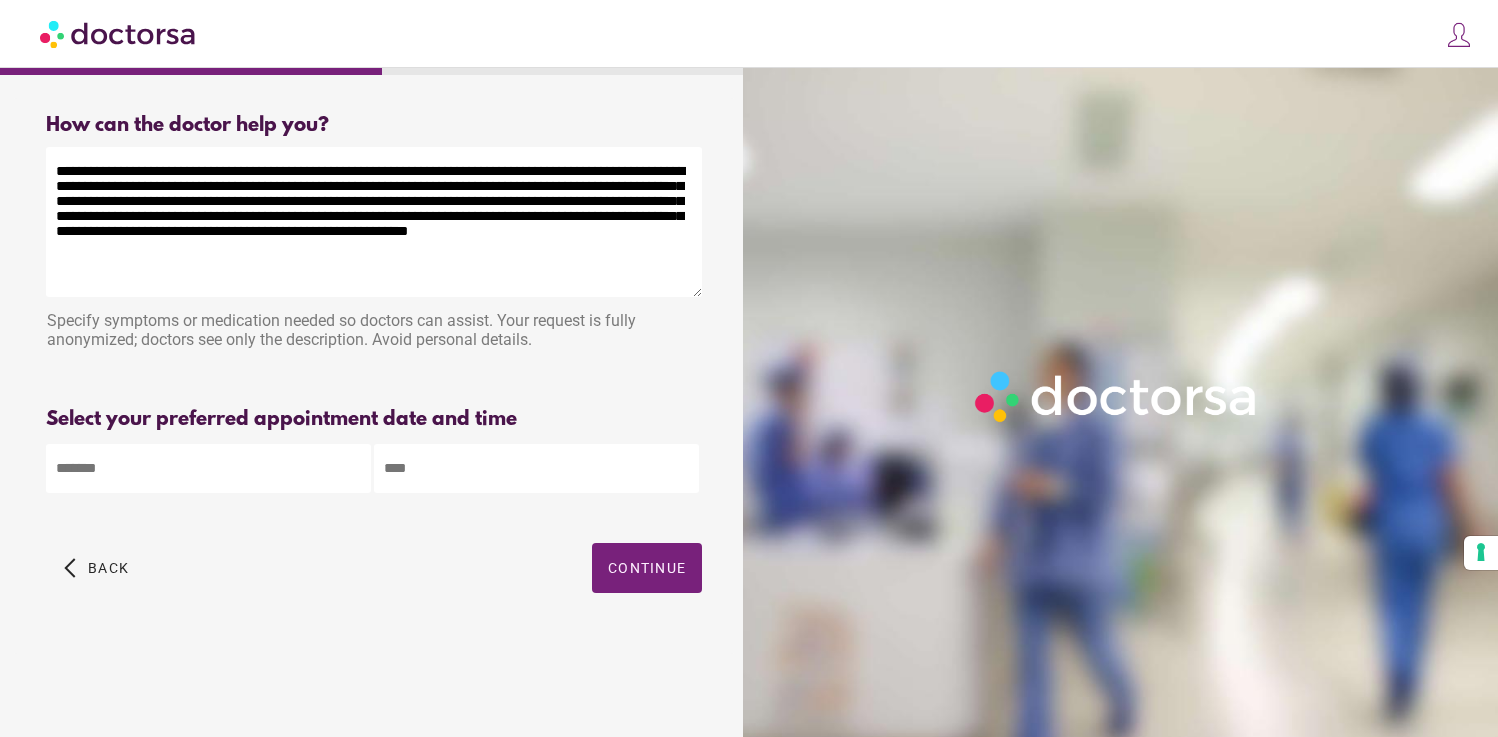 click on "**********" at bounding box center [374, 222] 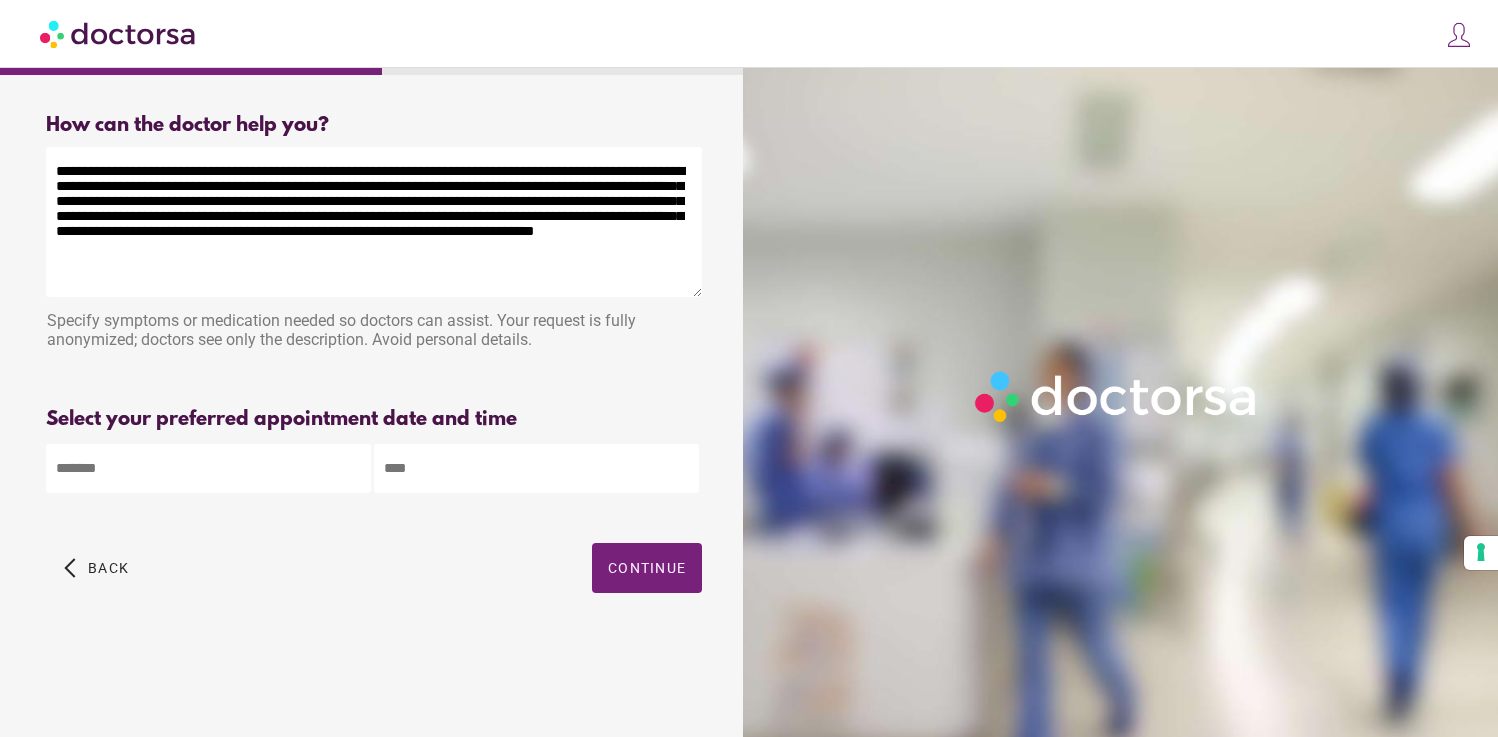 click on "**********" at bounding box center (374, 222) 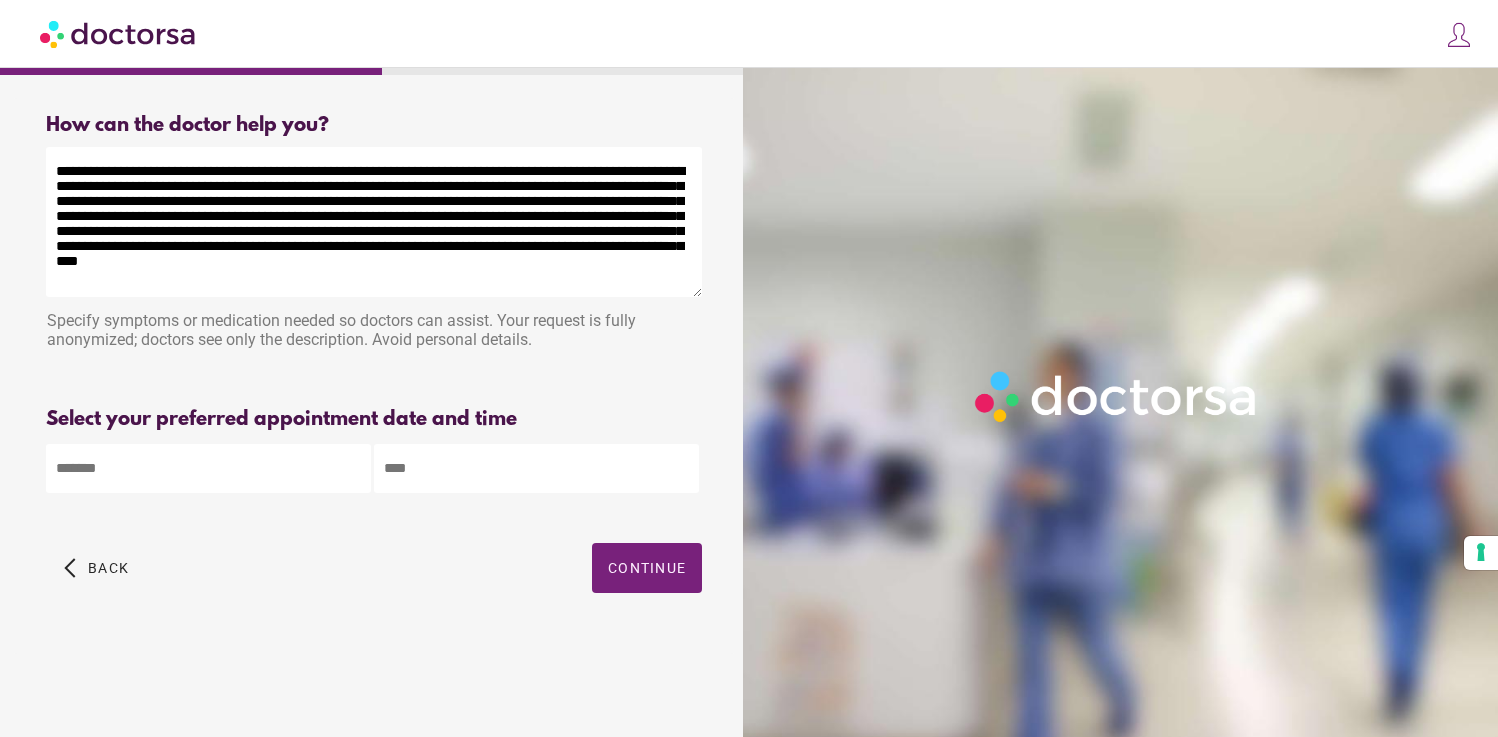 click on "**********" at bounding box center [374, 222] 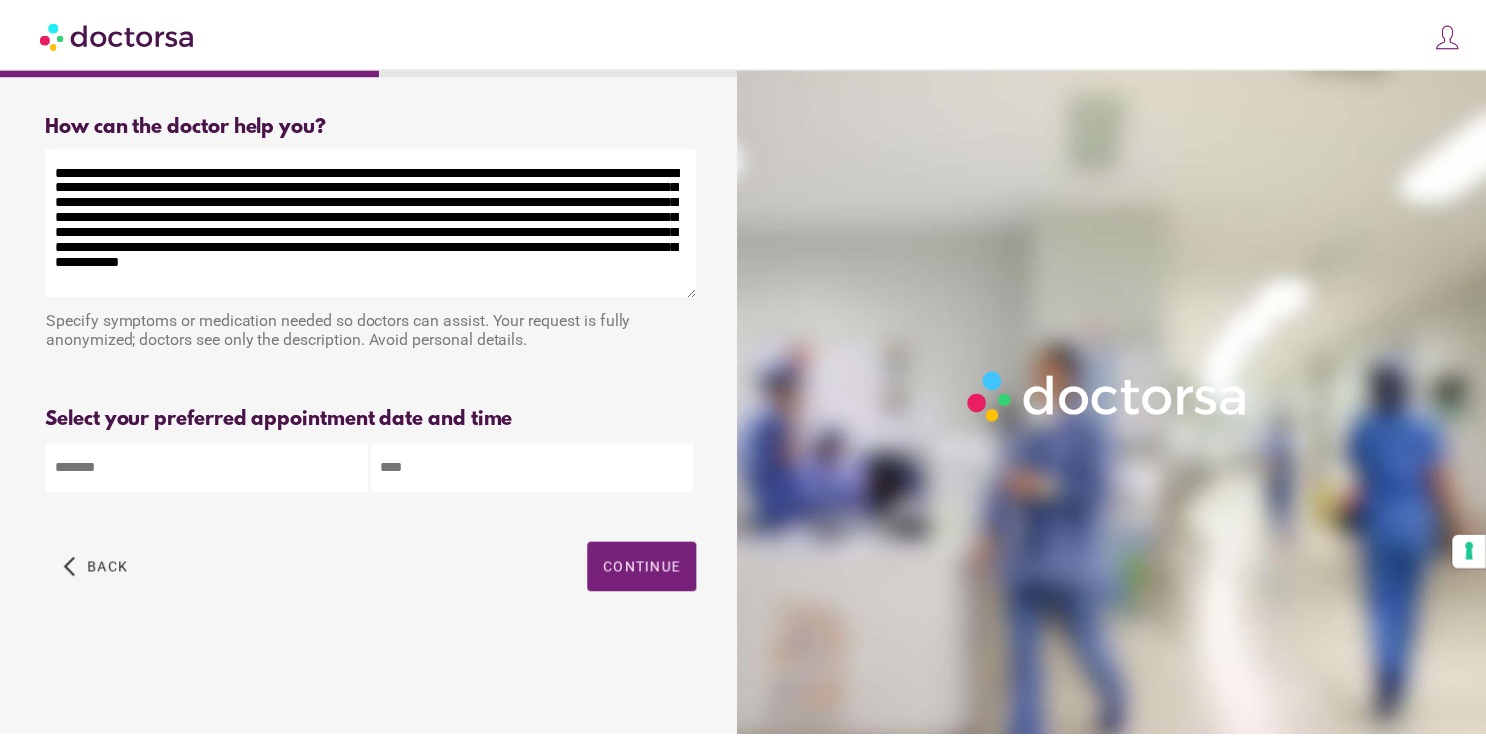 scroll, scrollTop: 3, scrollLeft: 0, axis: vertical 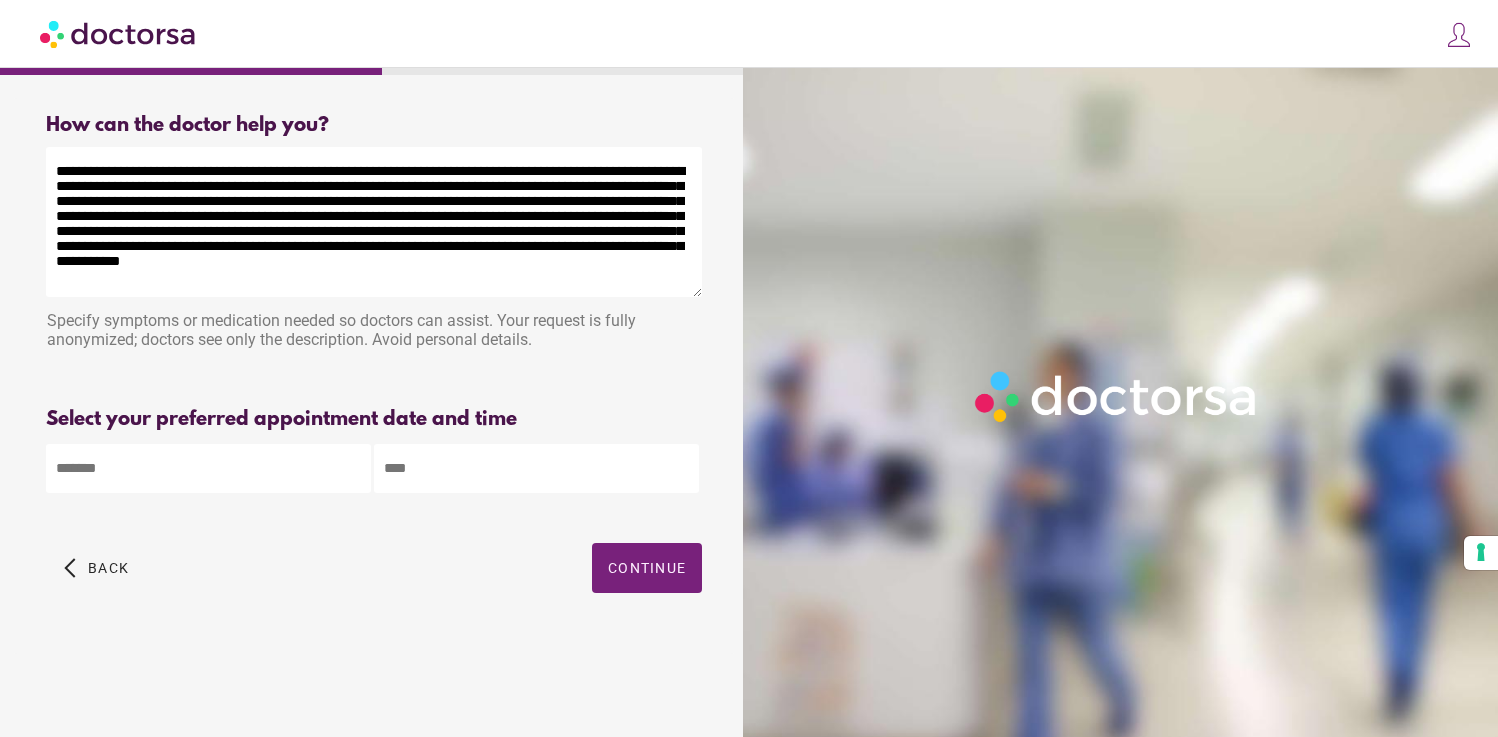 click on "**********" at bounding box center (374, 222) 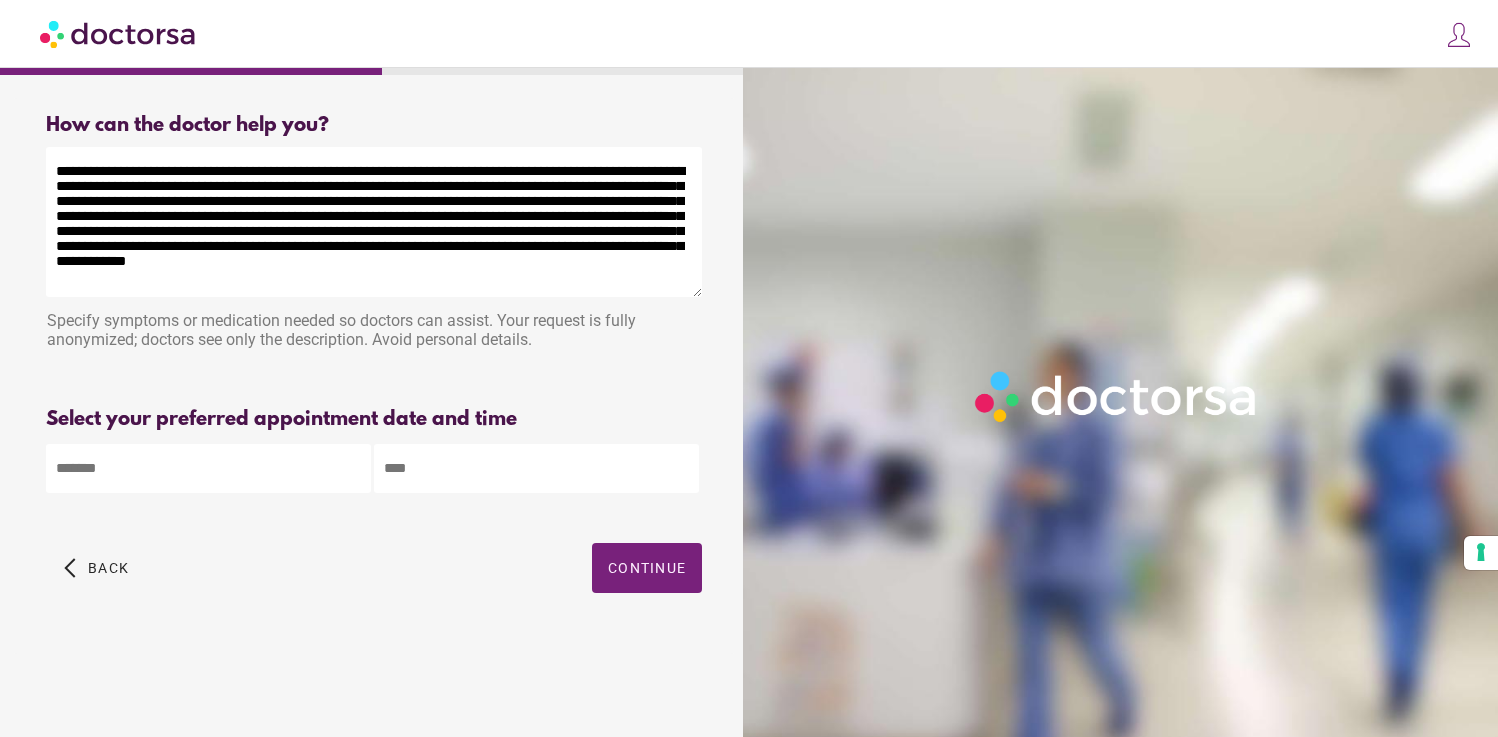 click on "**********" at bounding box center (374, 222) 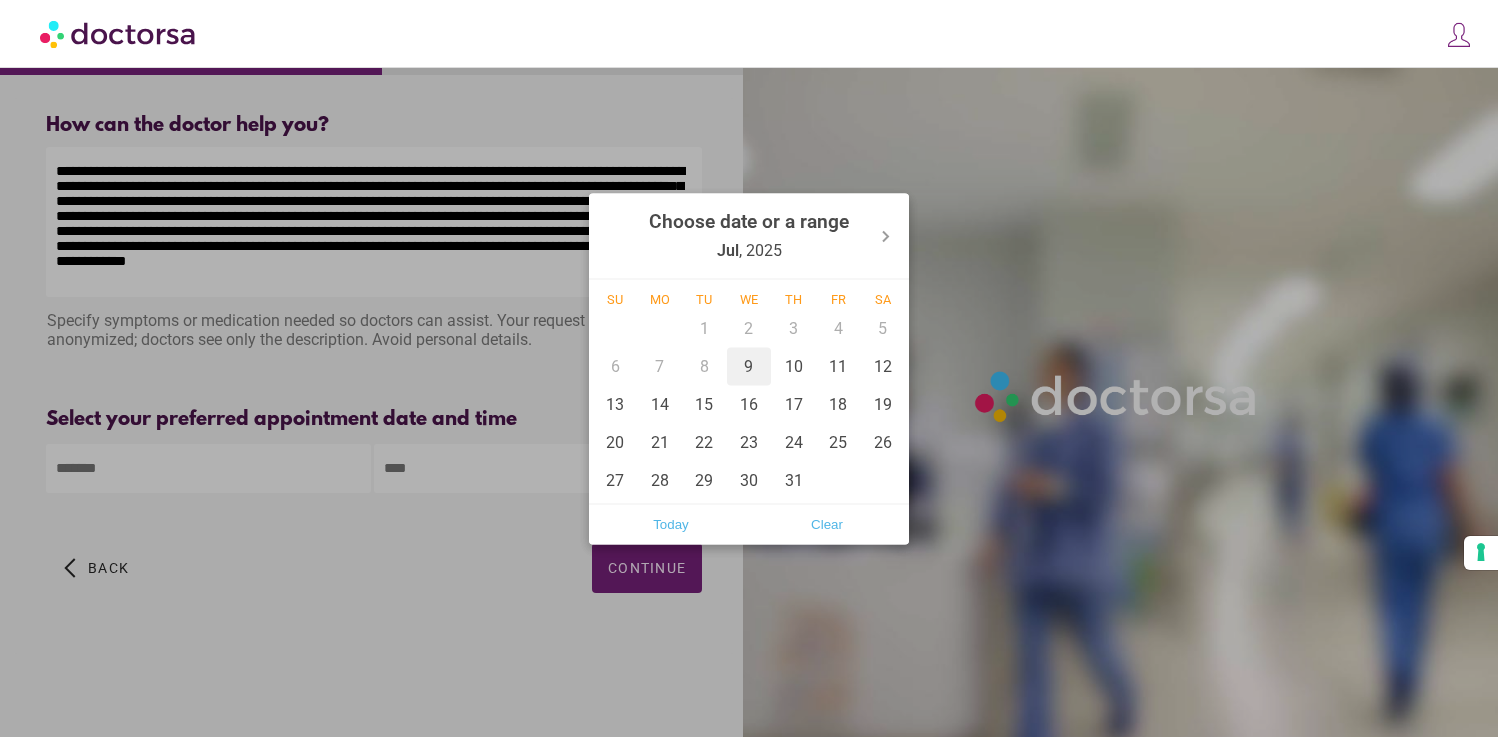 click on "9" at bounding box center (749, 366) 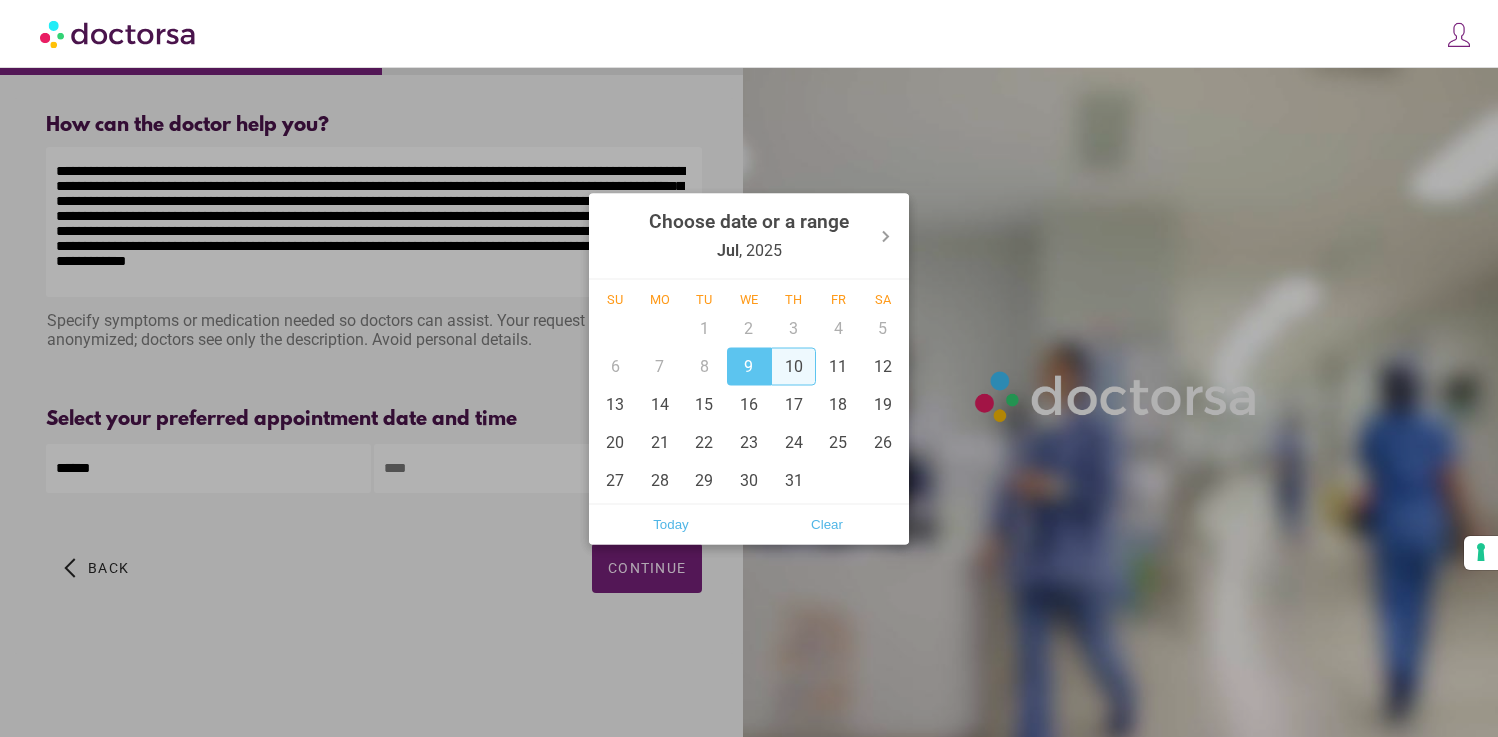 click on "10" at bounding box center [793, 366] 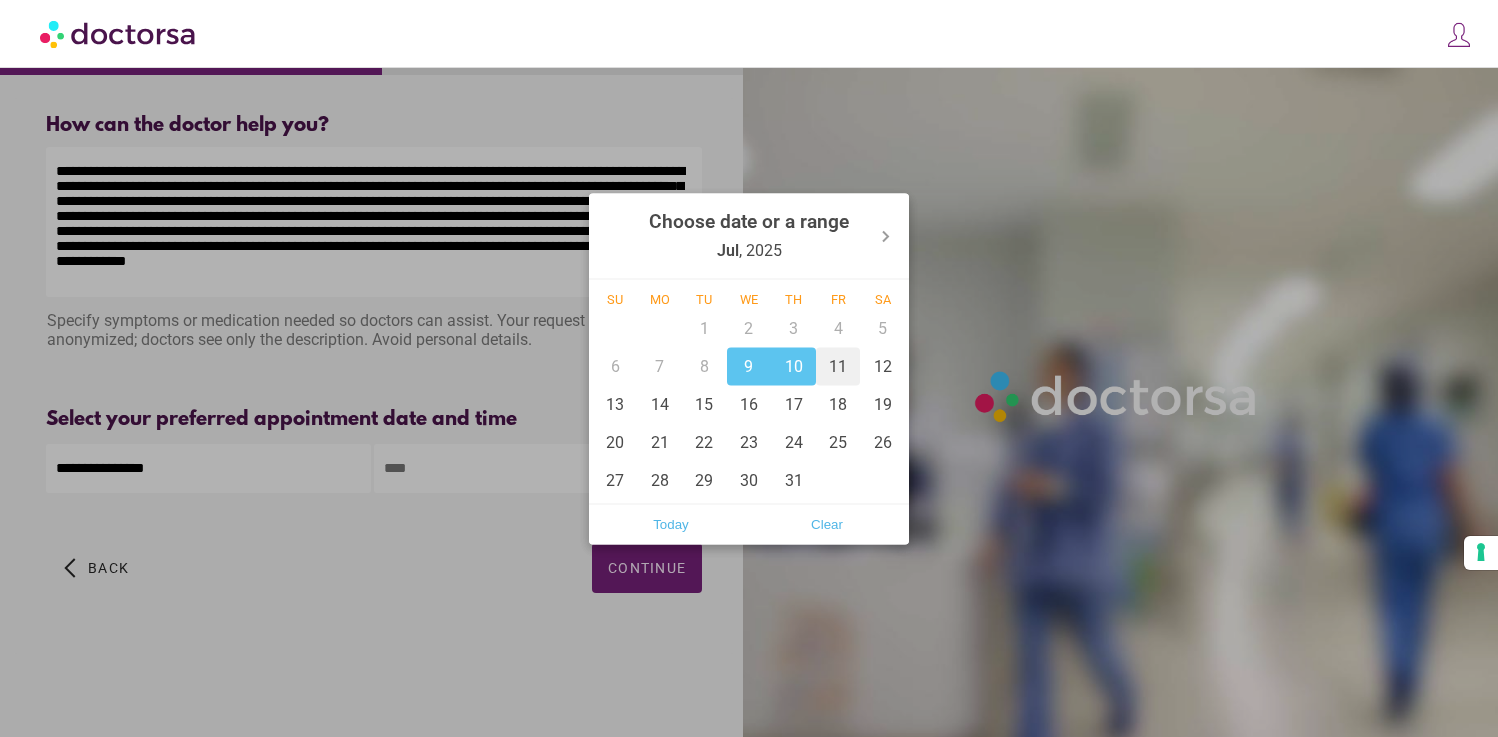 click on "11" at bounding box center [838, 366] 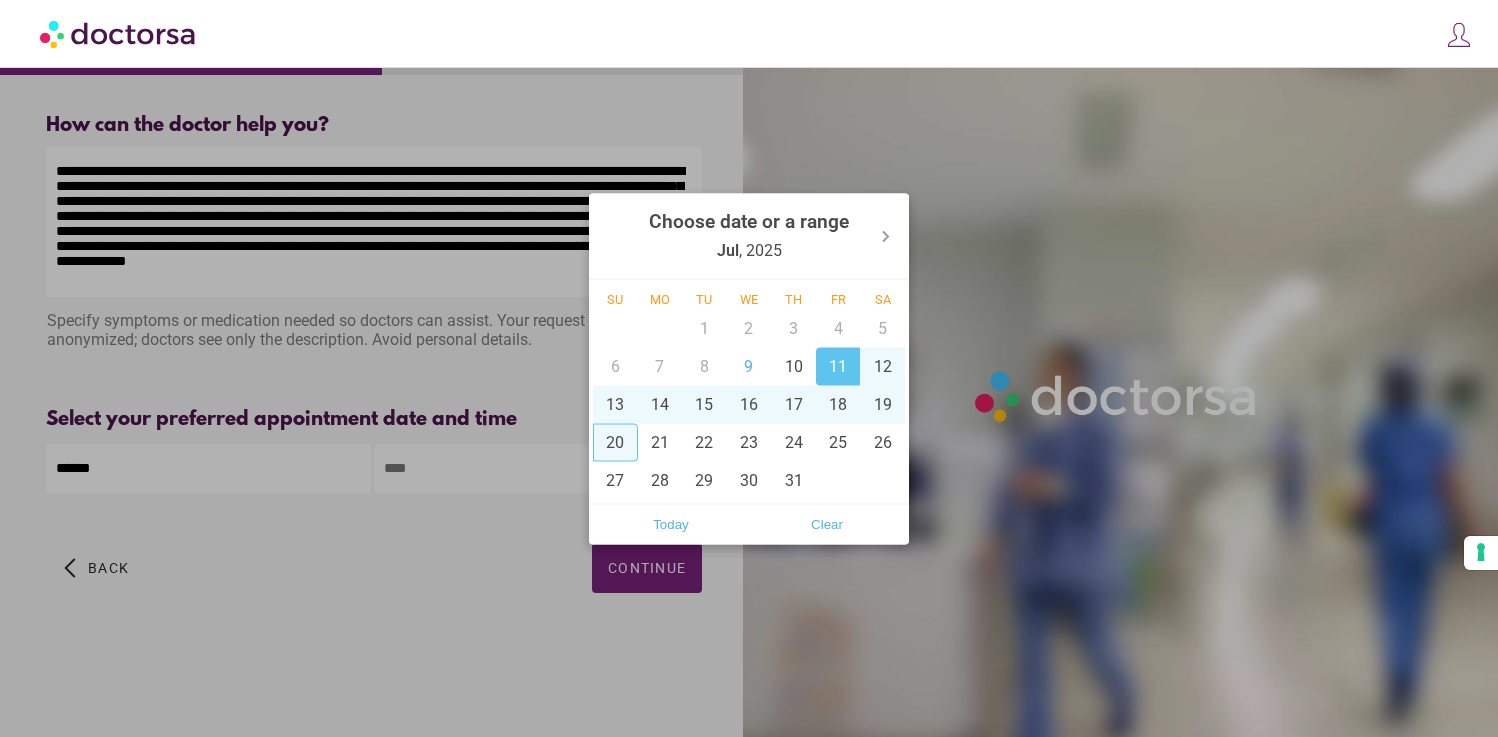 click at bounding box center [749, 368] 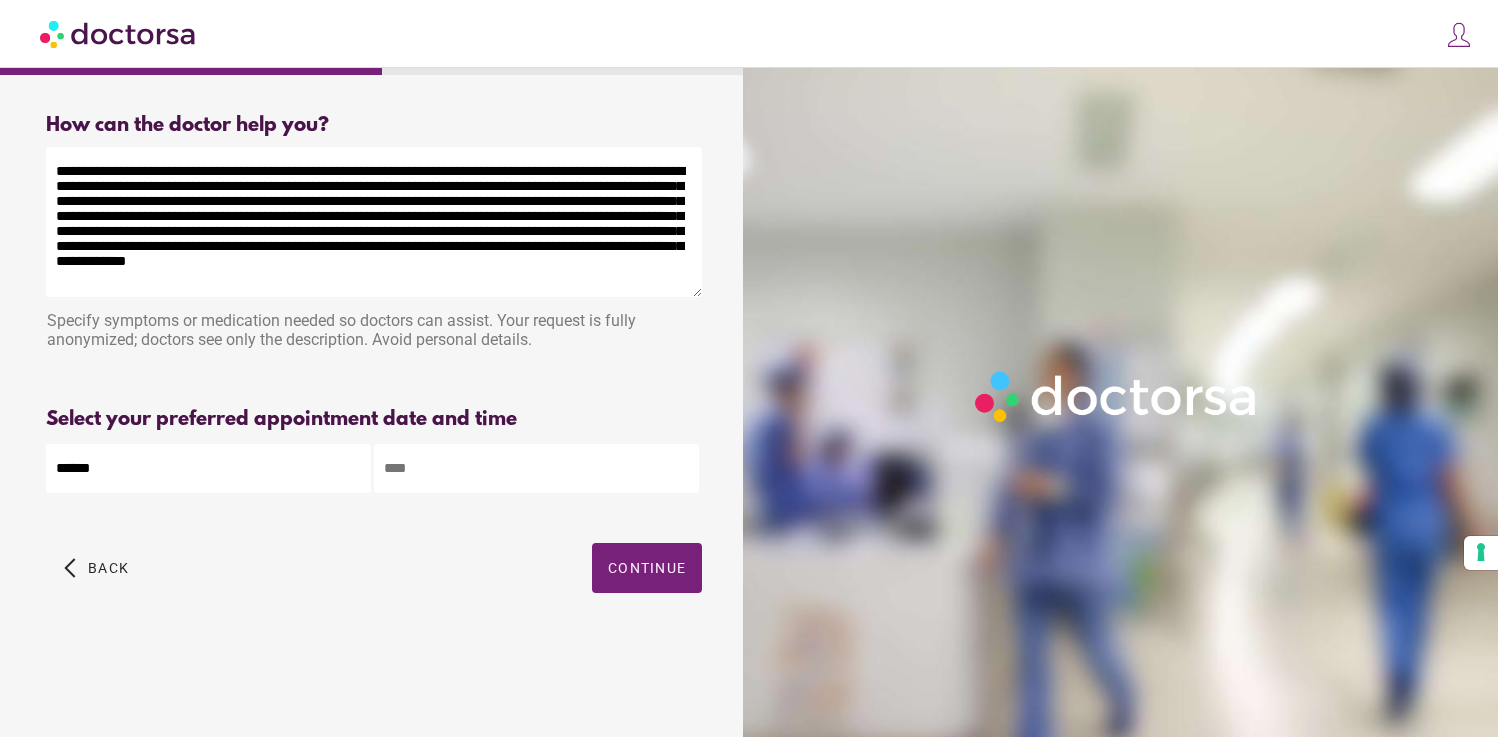 click at bounding box center (536, 468) 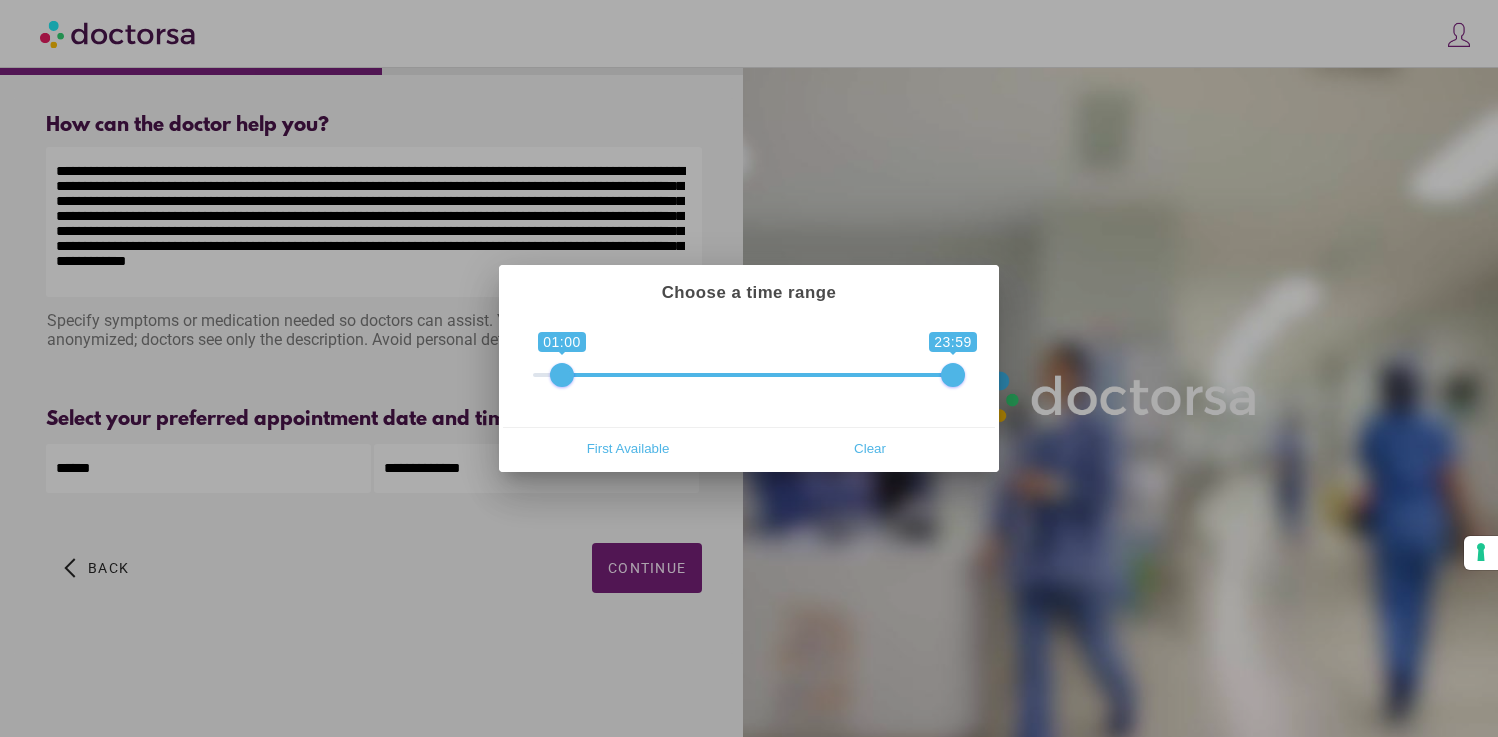 drag, startPoint x: 545, startPoint y: 371, endPoint x: 563, endPoint y: 377, distance: 18.973665 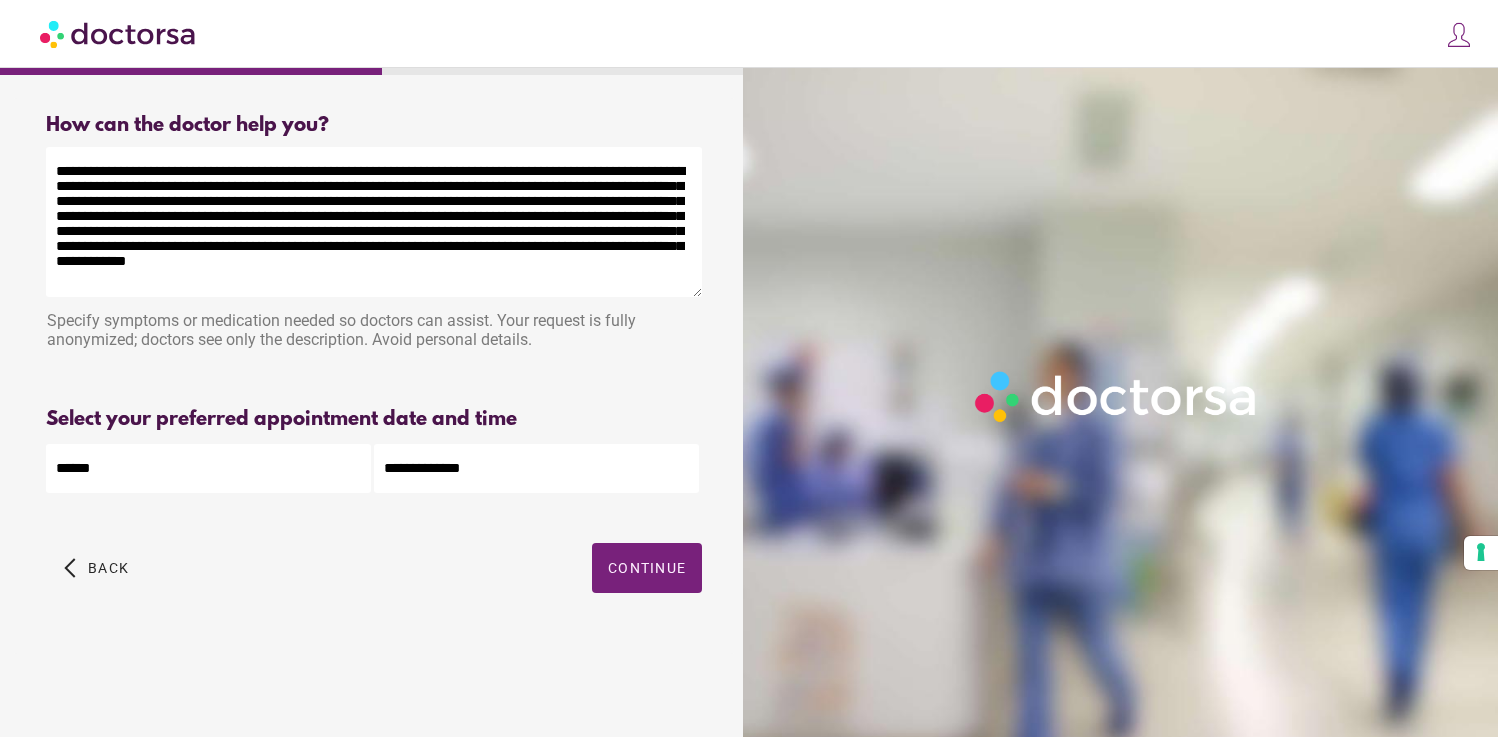 click on "**********" at bounding box center (536, 468) 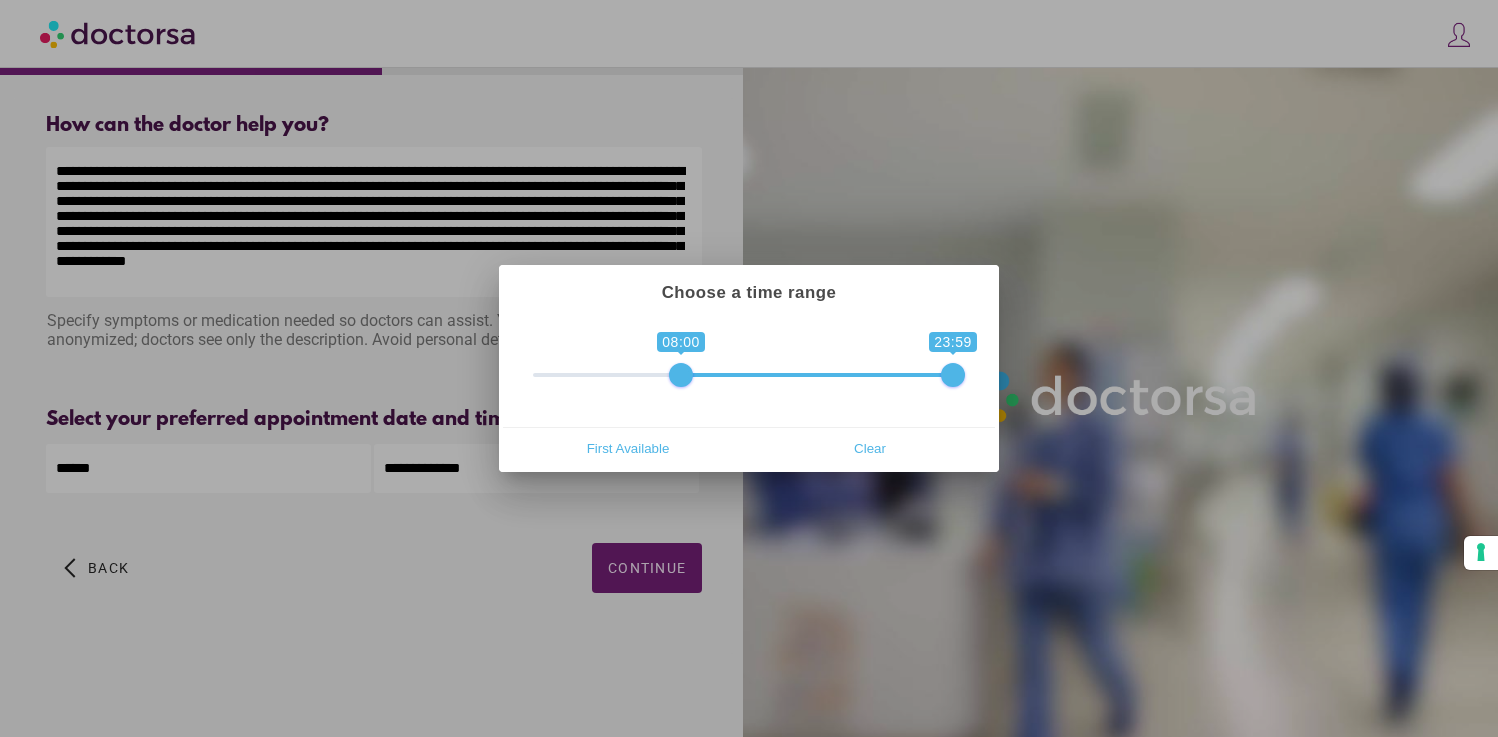 drag, startPoint x: 562, startPoint y: 378, endPoint x: 676, endPoint y: 381, distance: 114.03947 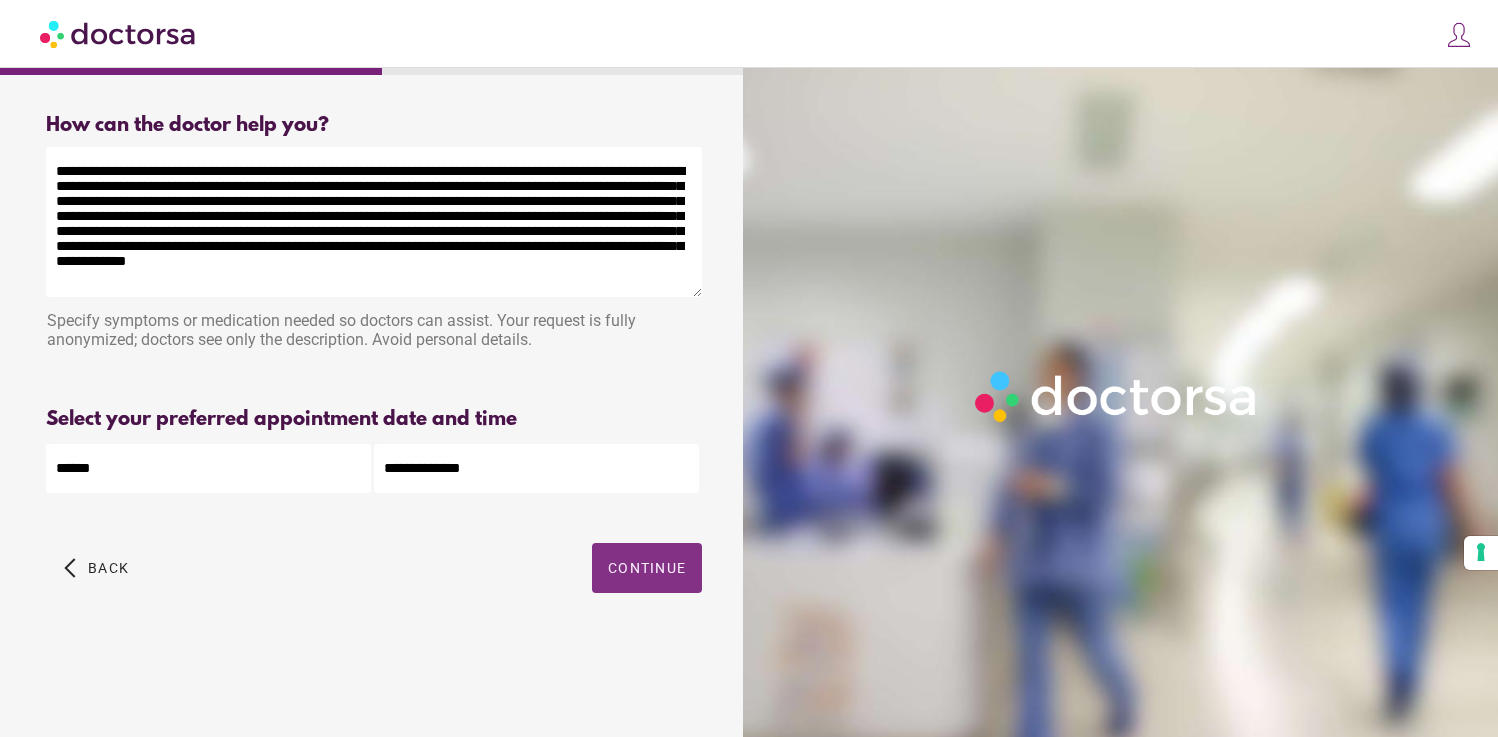 click on "Continue" at bounding box center (647, 568) 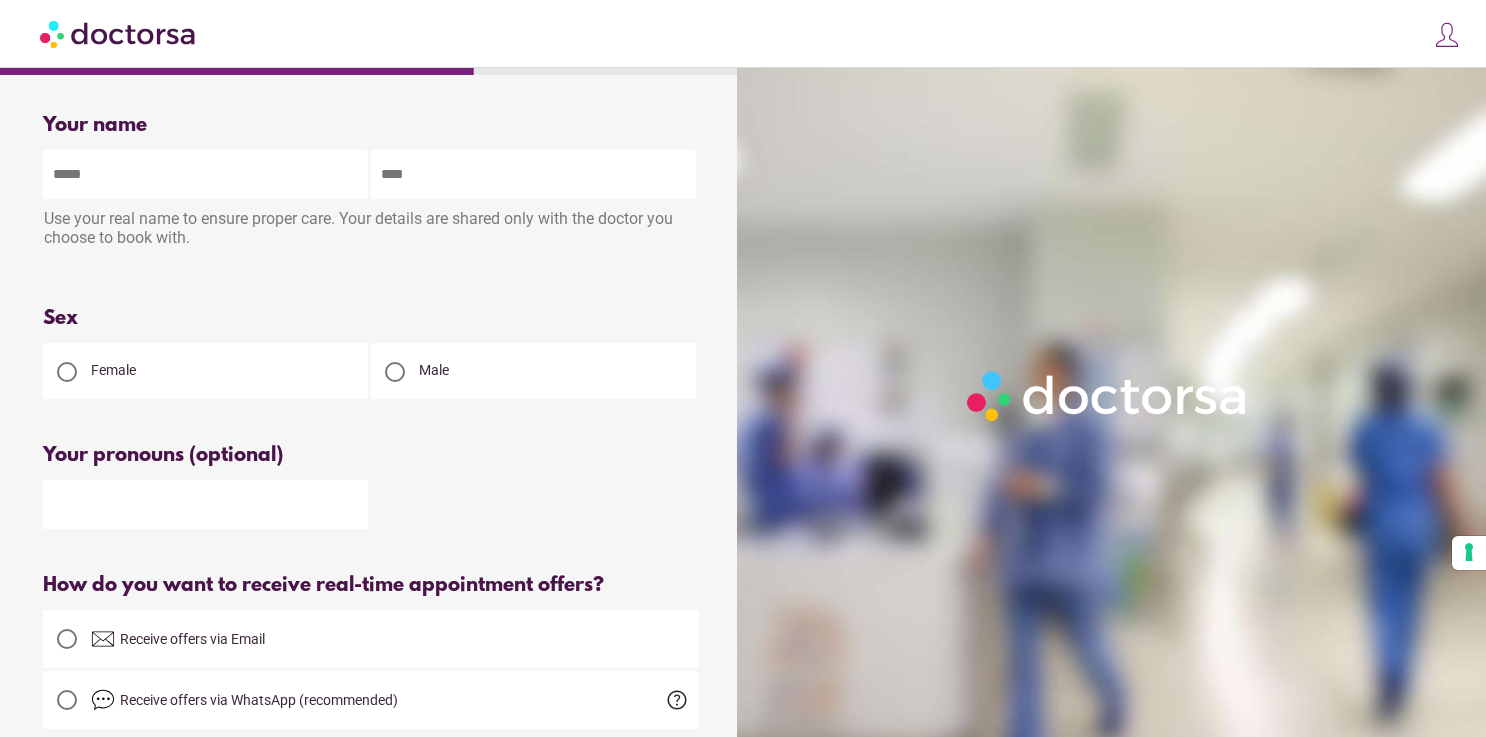 click at bounding box center (205, 174) 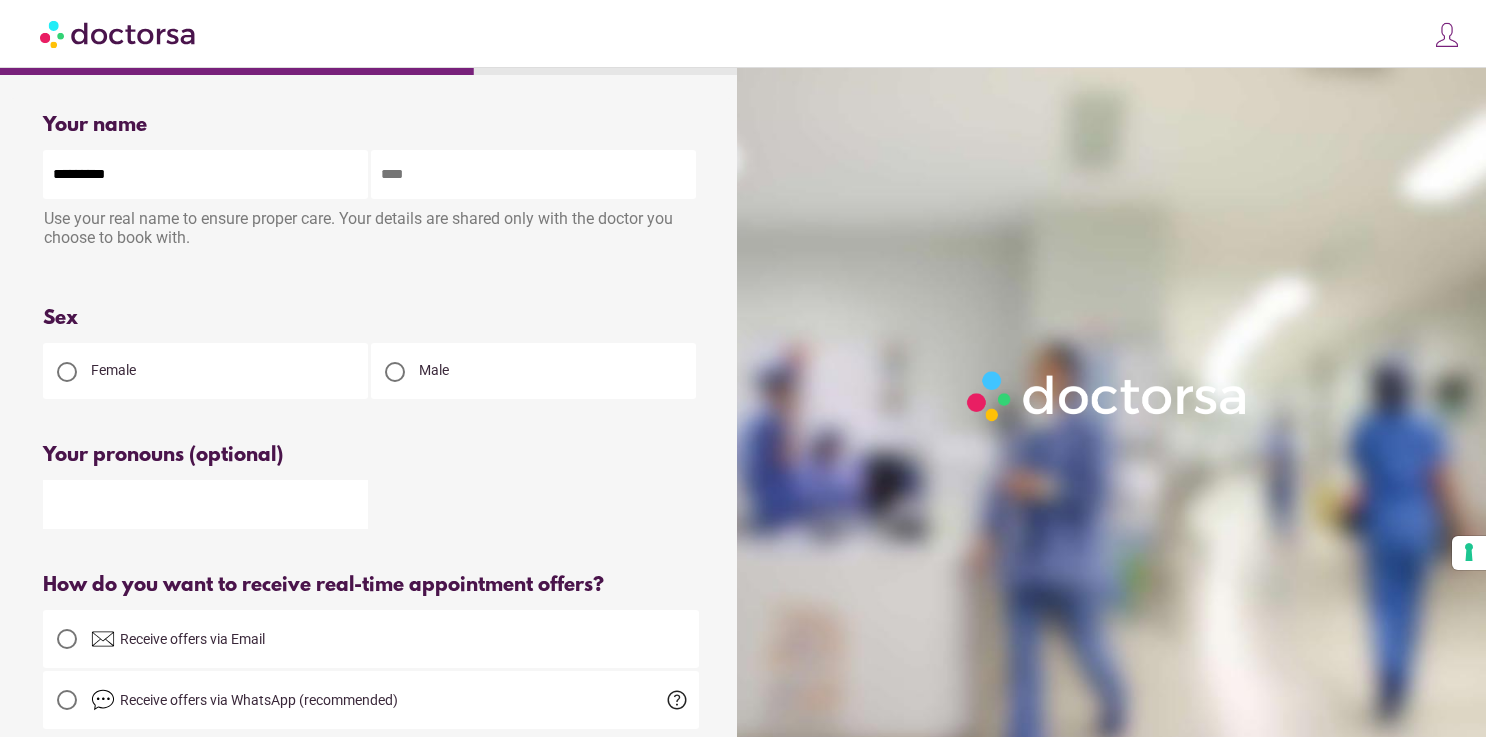 type on "*******" 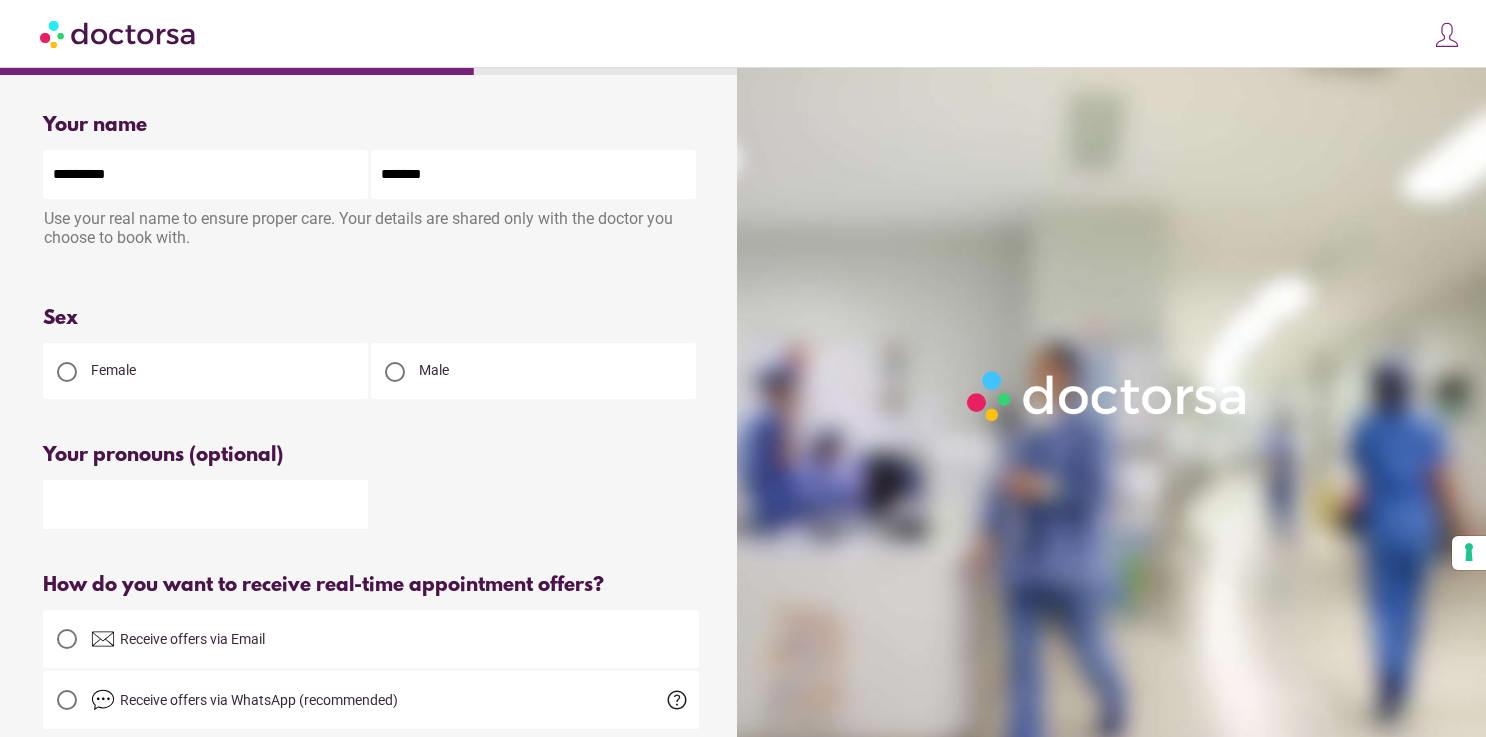 type on "**********" 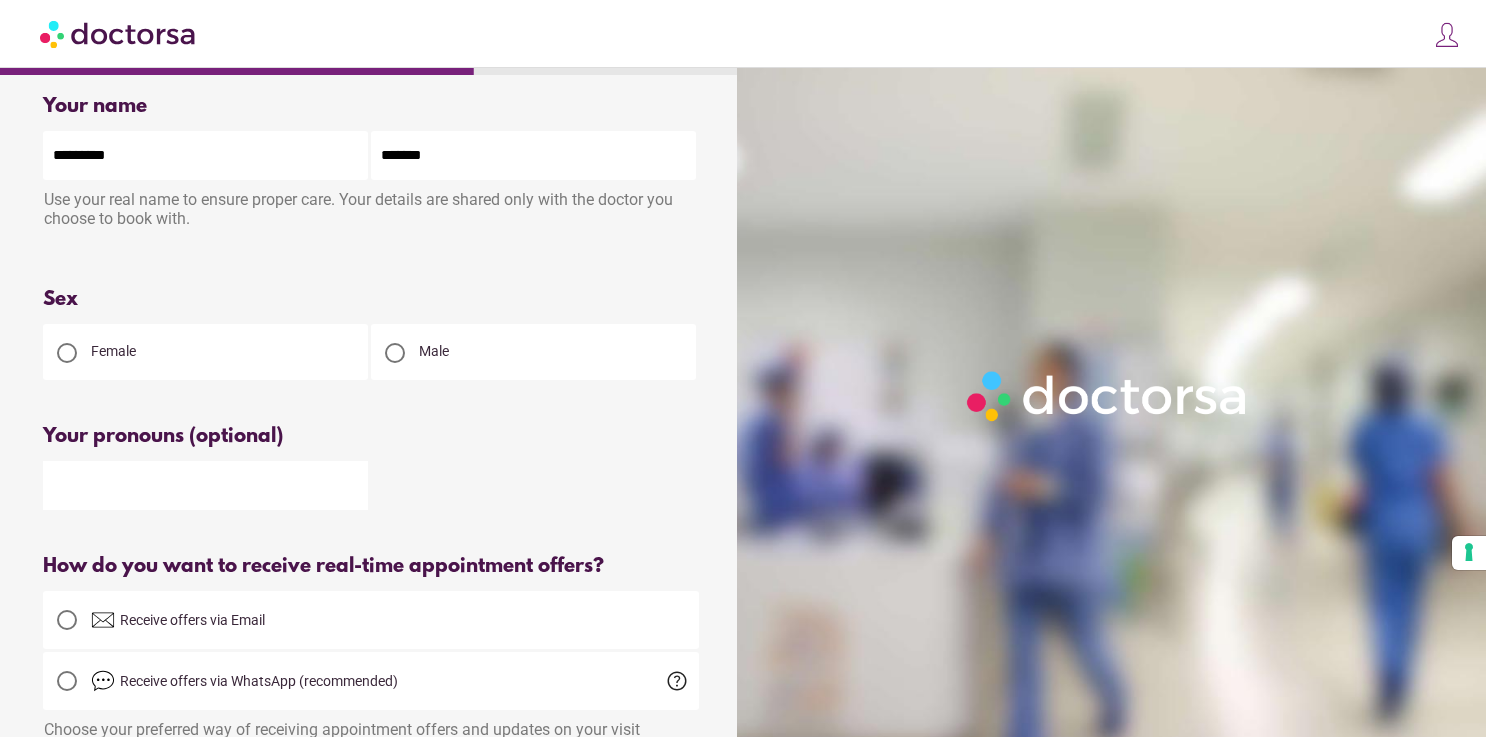 click on "Female" at bounding box center [205, 352] 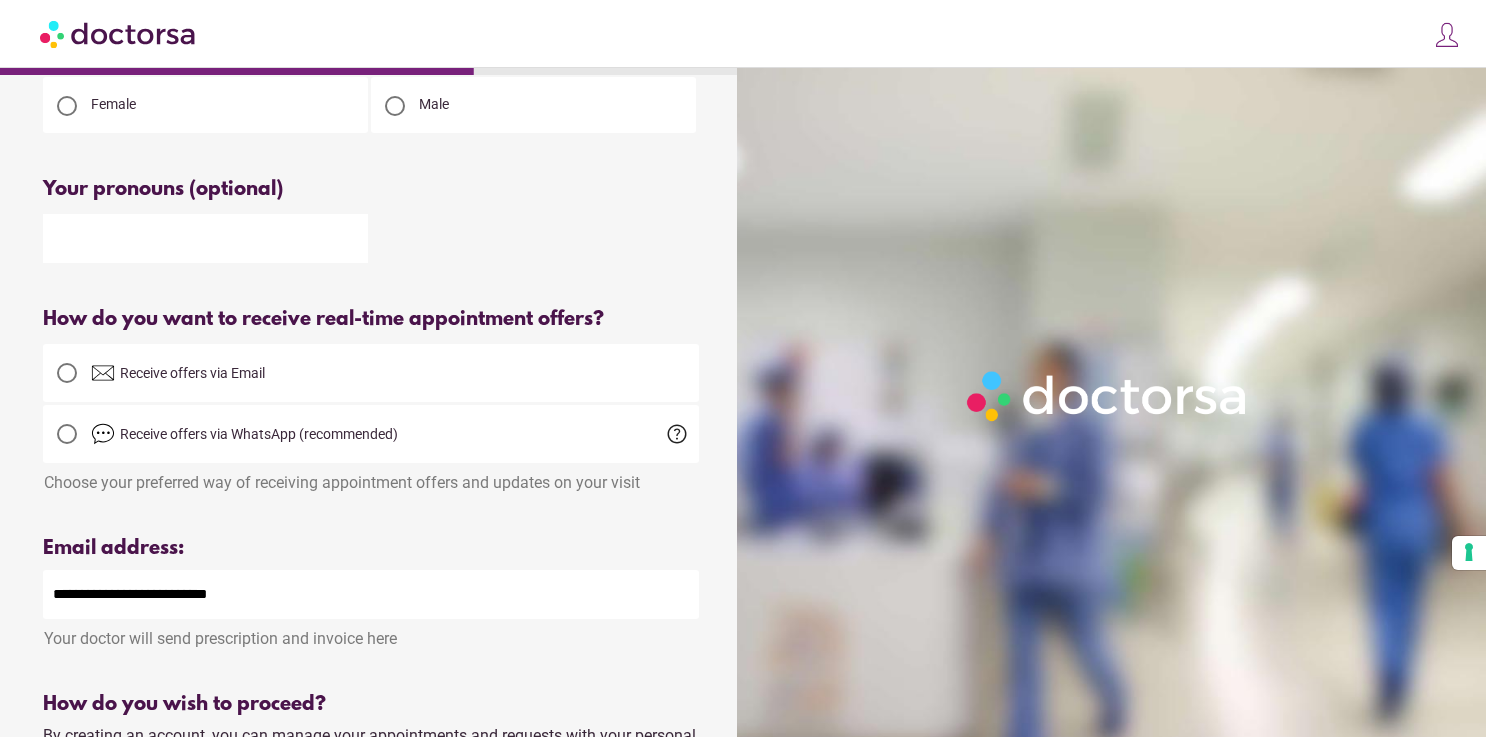 scroll, scrollTop: 292, scrollLeft: 0, axis: vertical 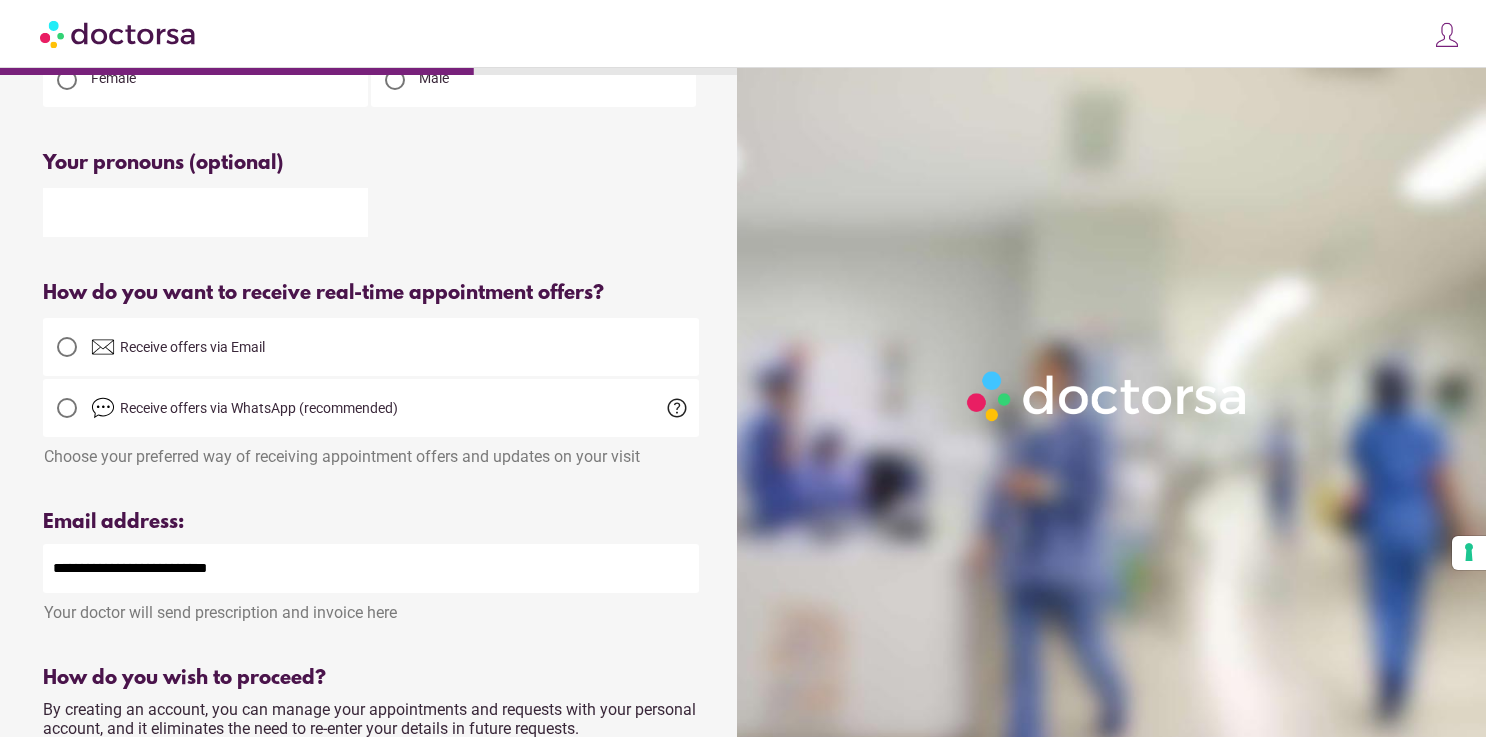 click on "Receive offers via Email" at bounding box center (192, 347) 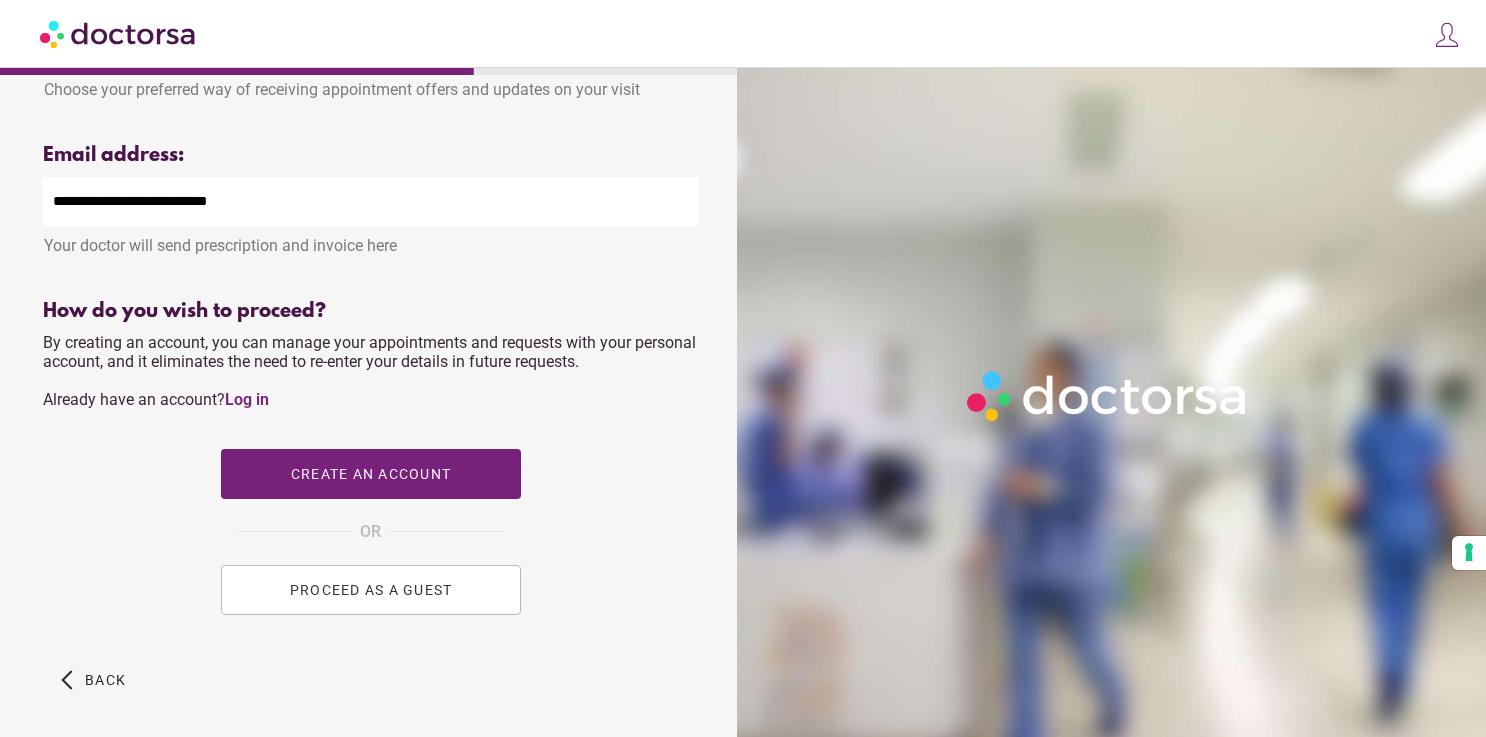 scroll, scrollTop: 663, scrollLeft: 0, axis: vertical 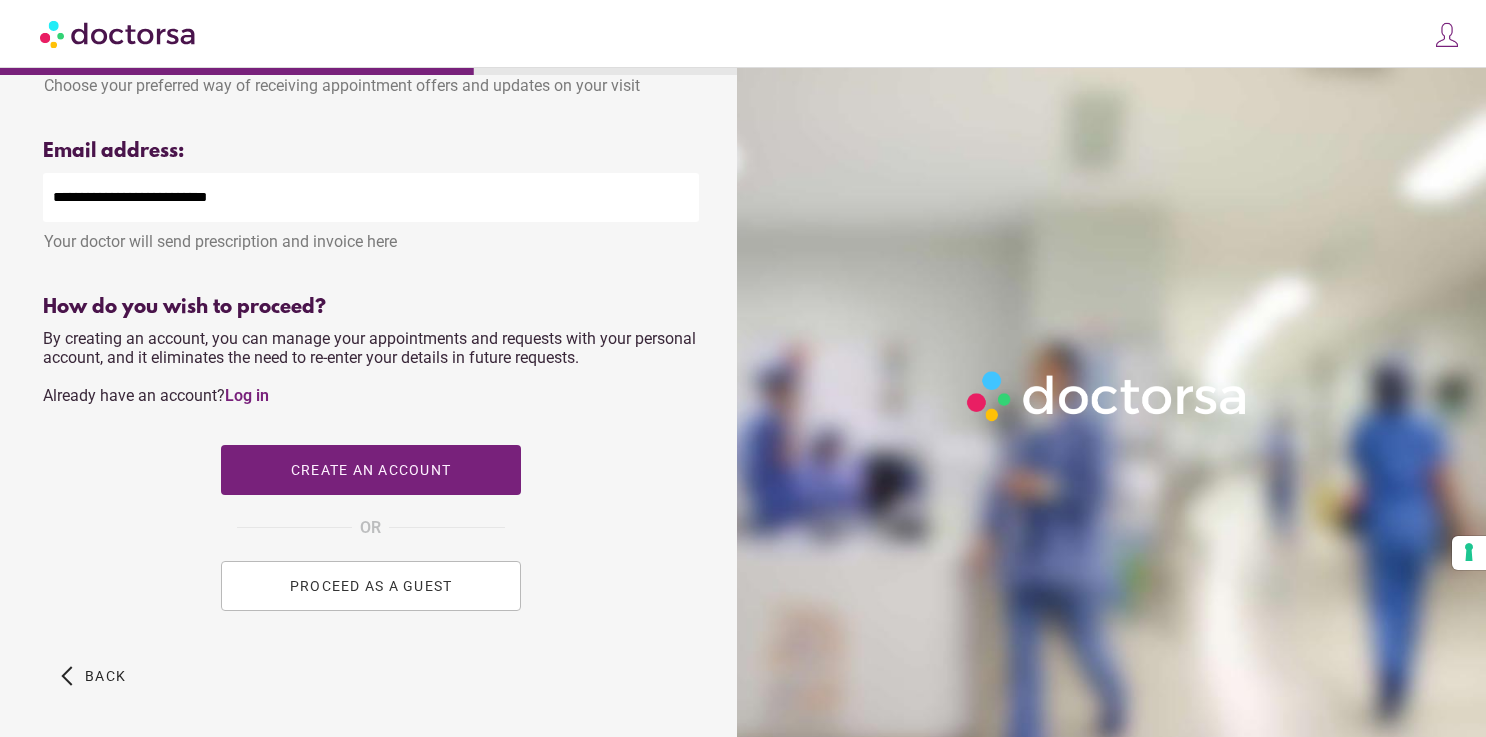 click on "PROCEED AS A GUEST" at bounding box center [370, 586] 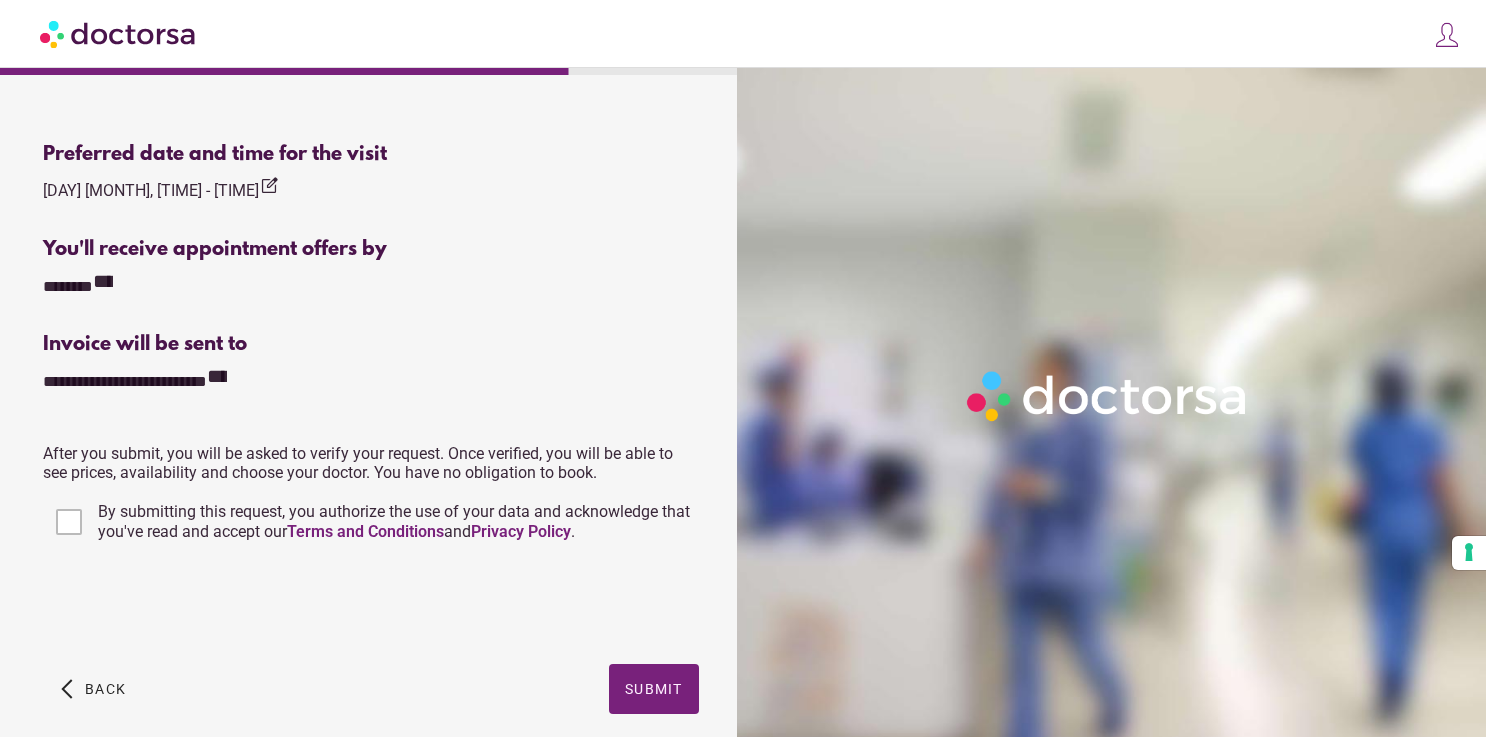 scroll, scrollTop: 934, scrollLeft: 0, axis: vertical 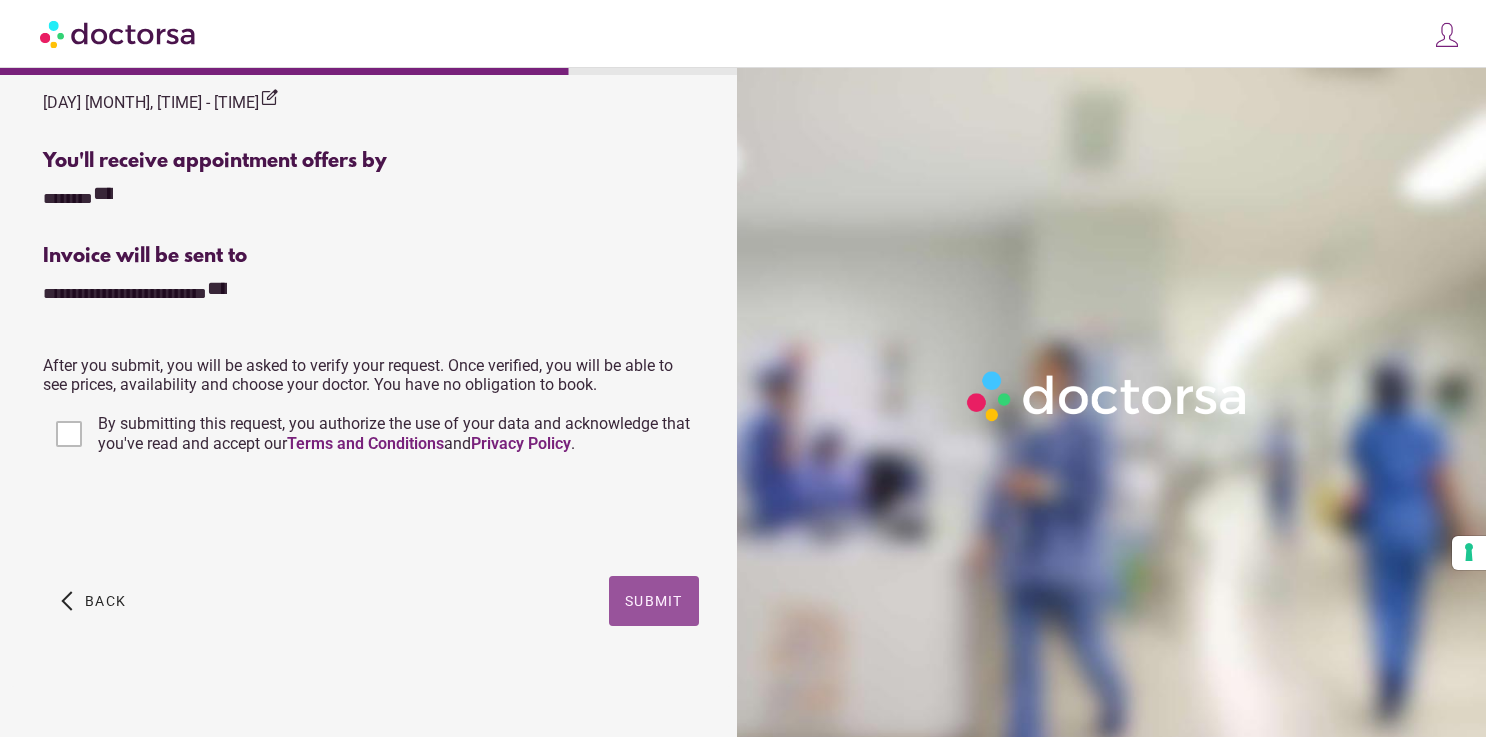 click on "Submit" at bounding box center (654, 601) 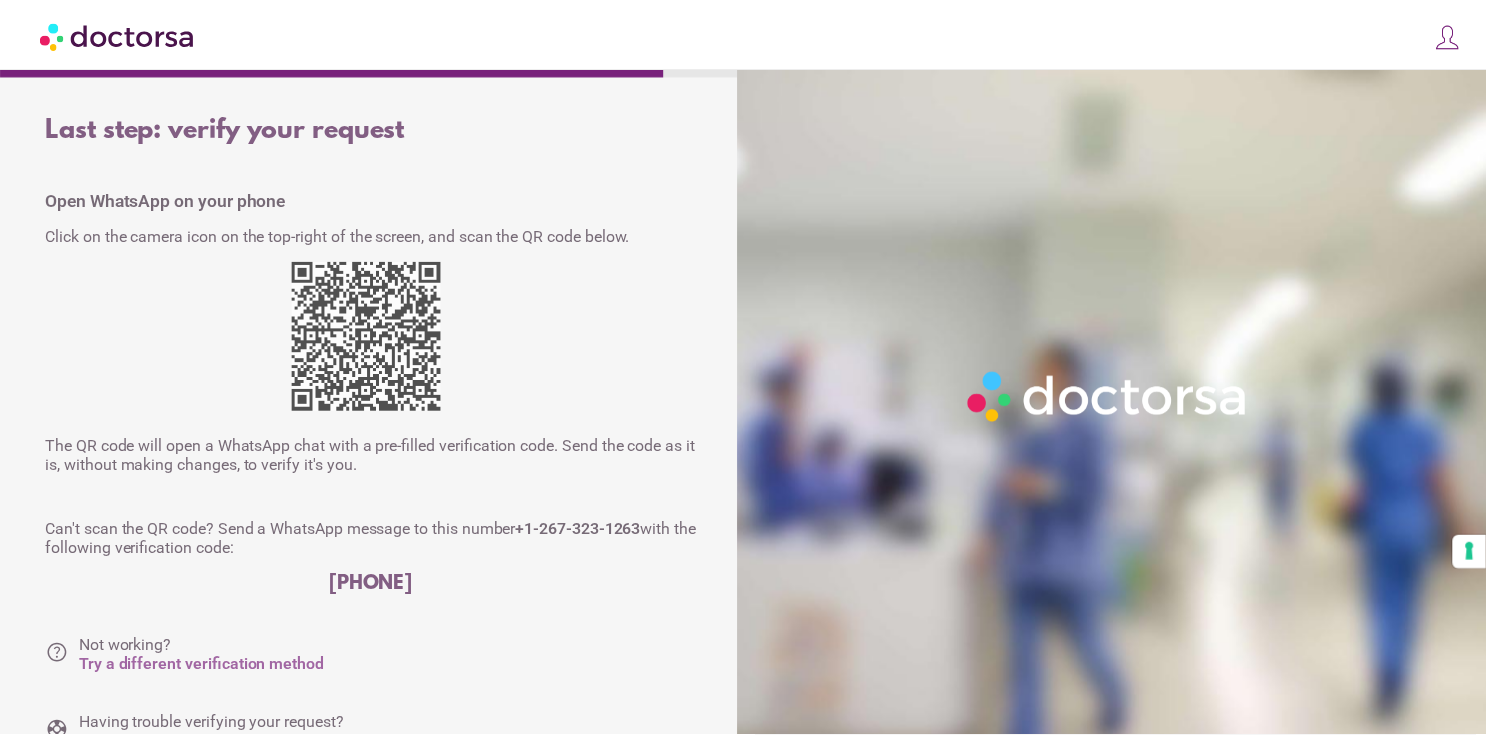 scroll, scrollTop: 0, scrollLeft: 0, axis: both 